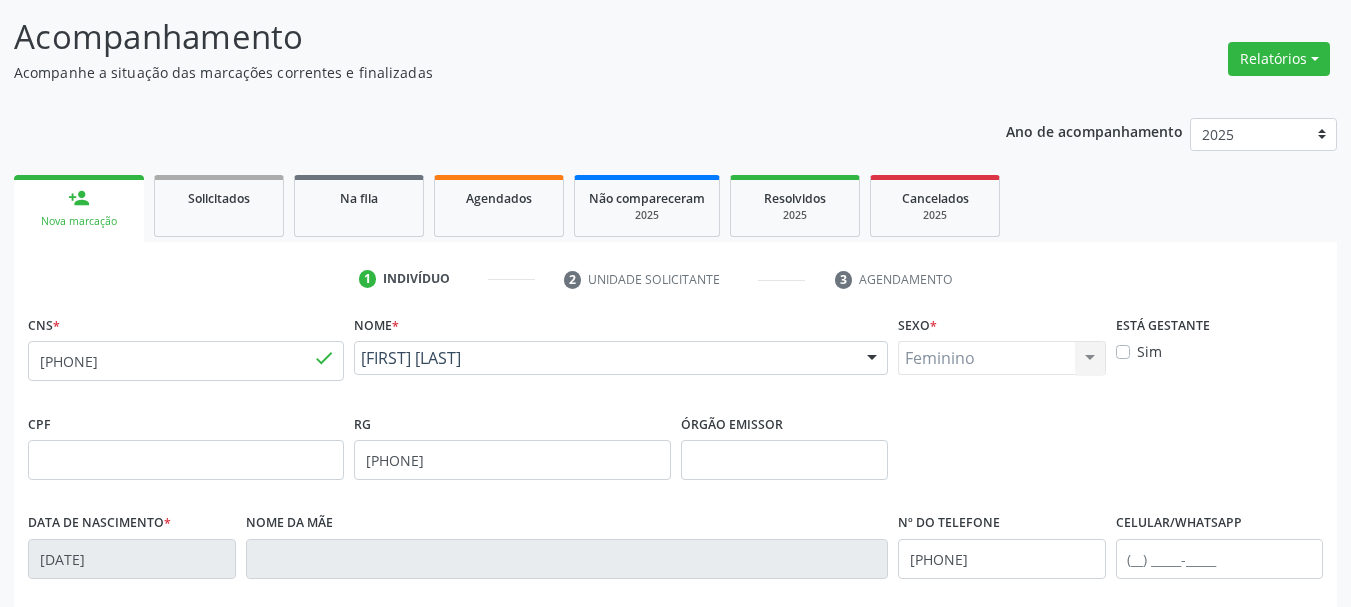 scroll, scrollTop: 0, scrollLeft: 0, axis: both 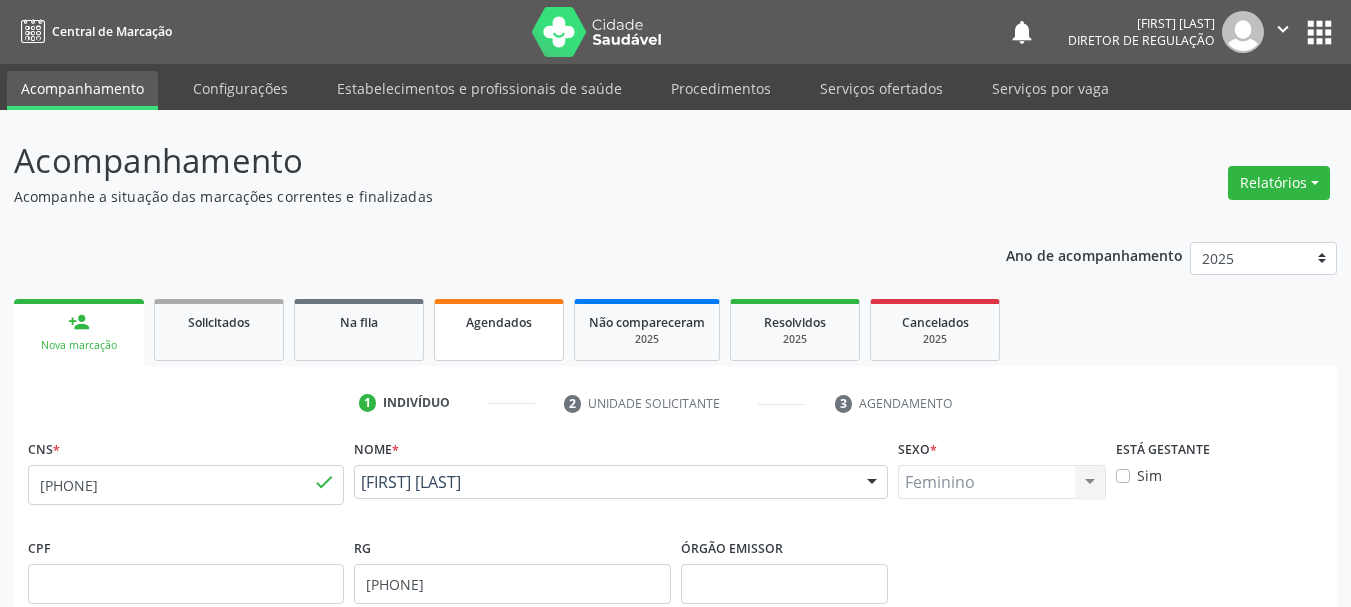 click on "Agendados" at bounding box center [499, 322] 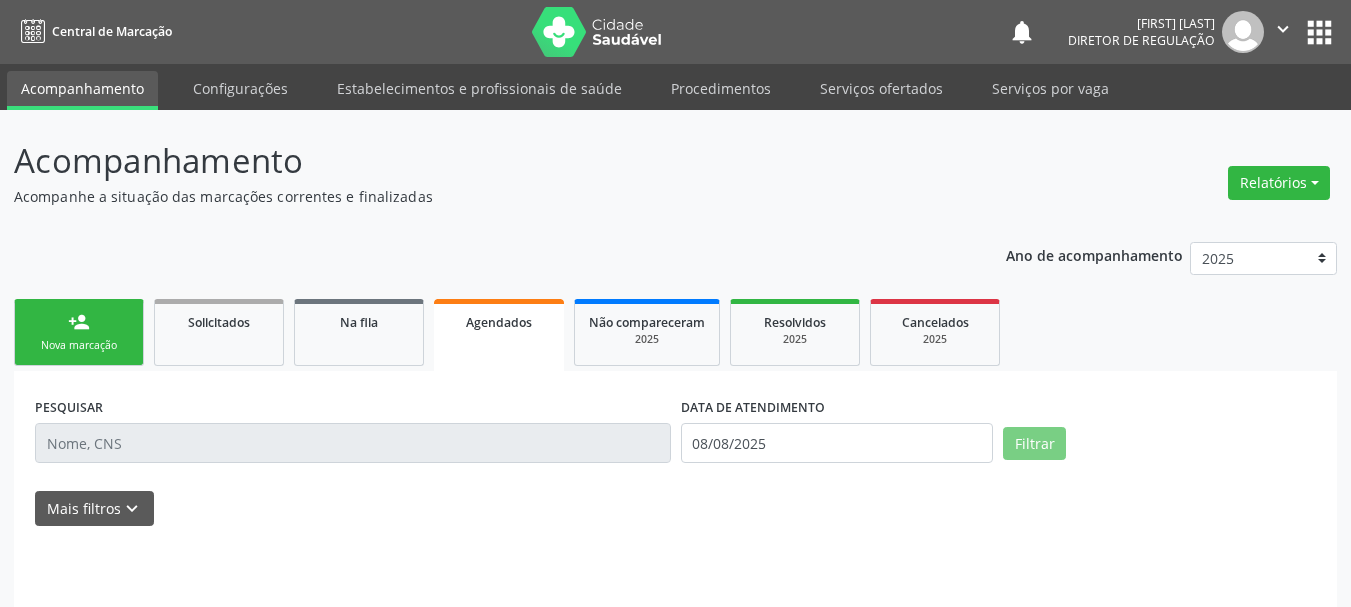 click on "PESQUISAR" at bounding box center (353, 434) 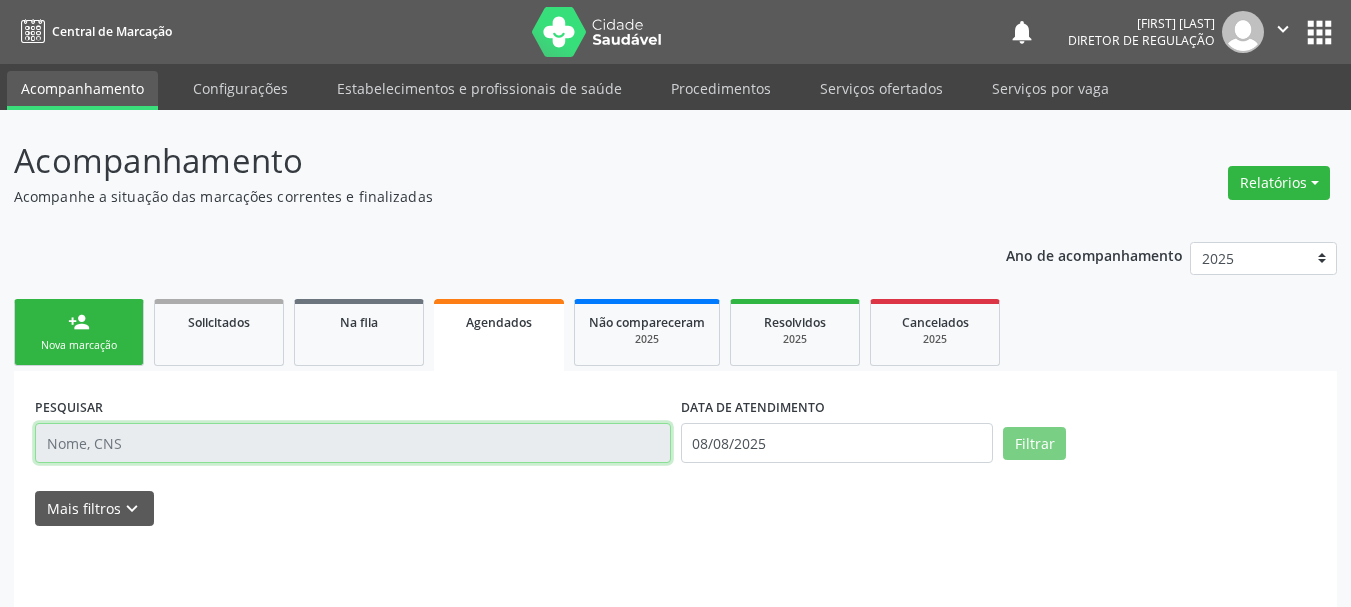 click at bounding box center (353, 443) 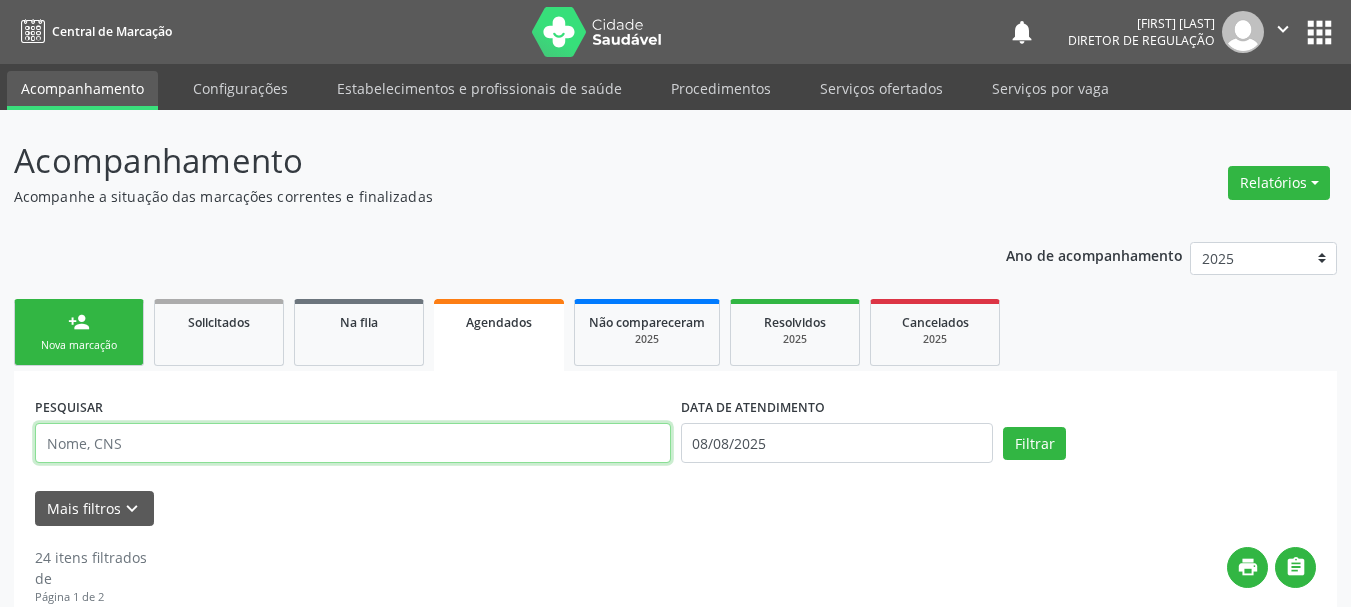 click at bounding box center (353, 443) 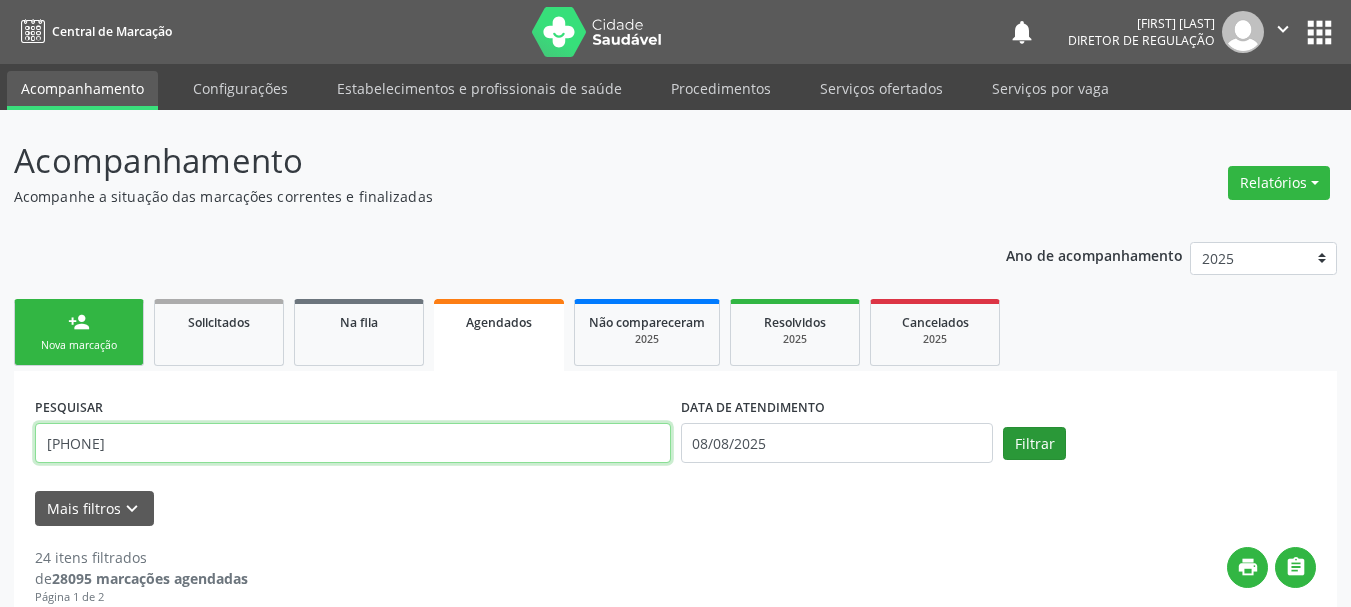 type on "[PHONE]" 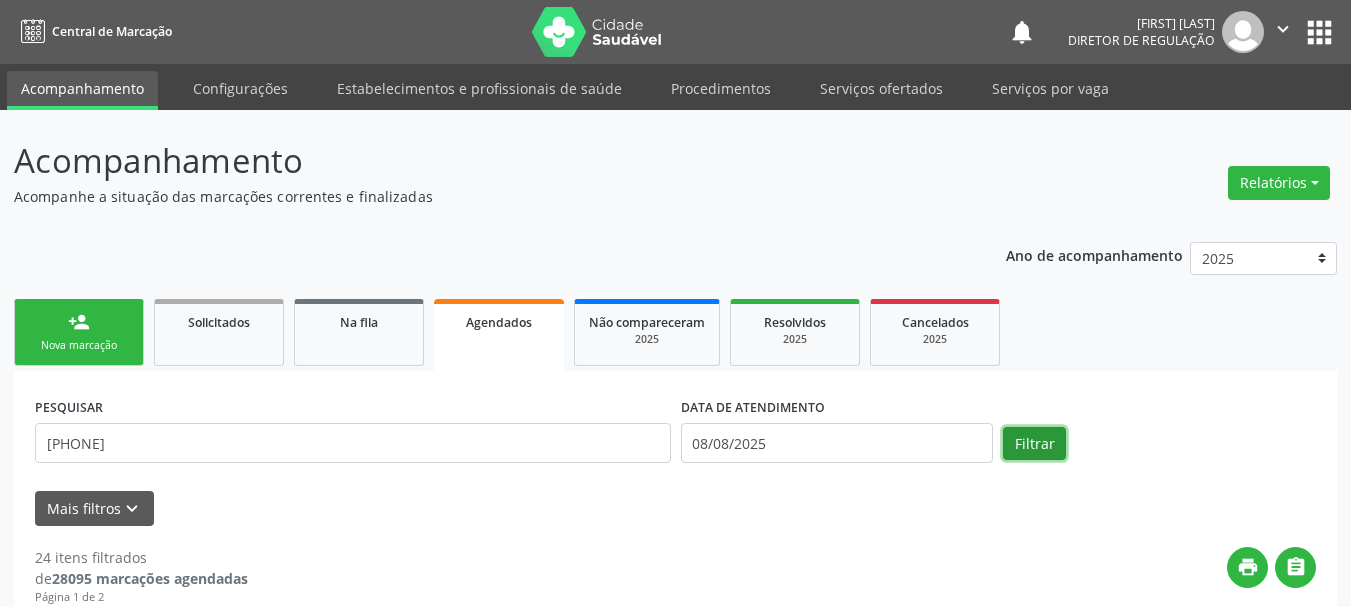 click on "Filtrar" at bounding box center [1034, 444] 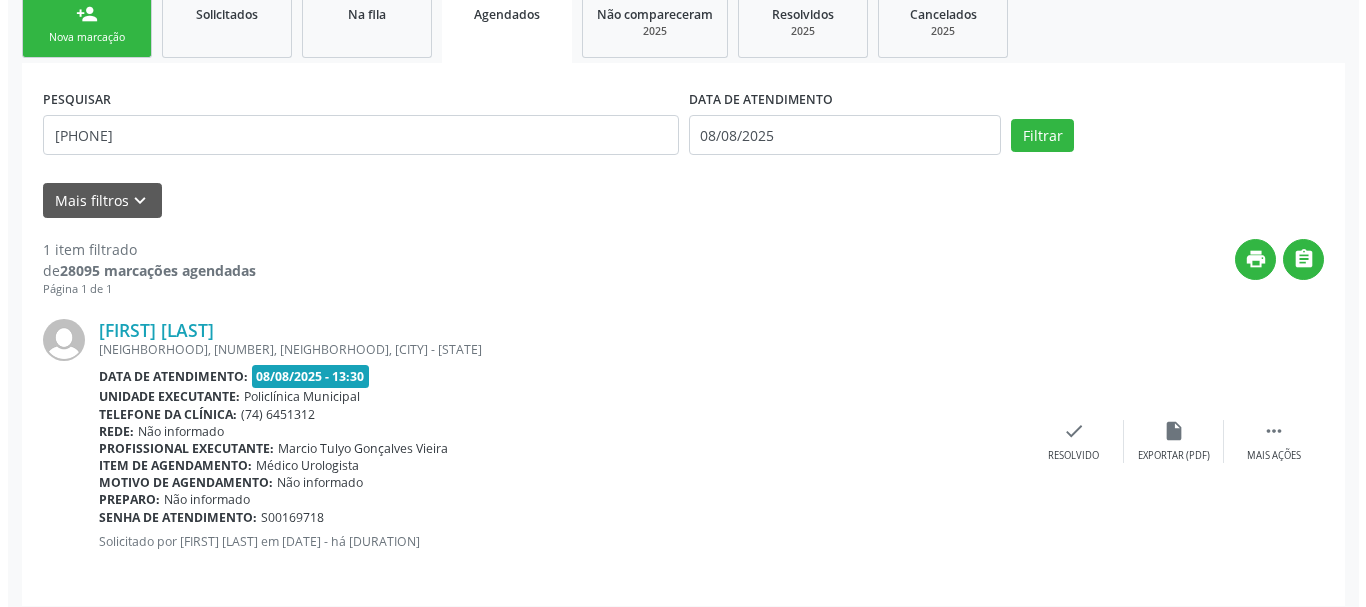 scroll, scrollTop: 321, scrollLeft: 0, axis: vertical 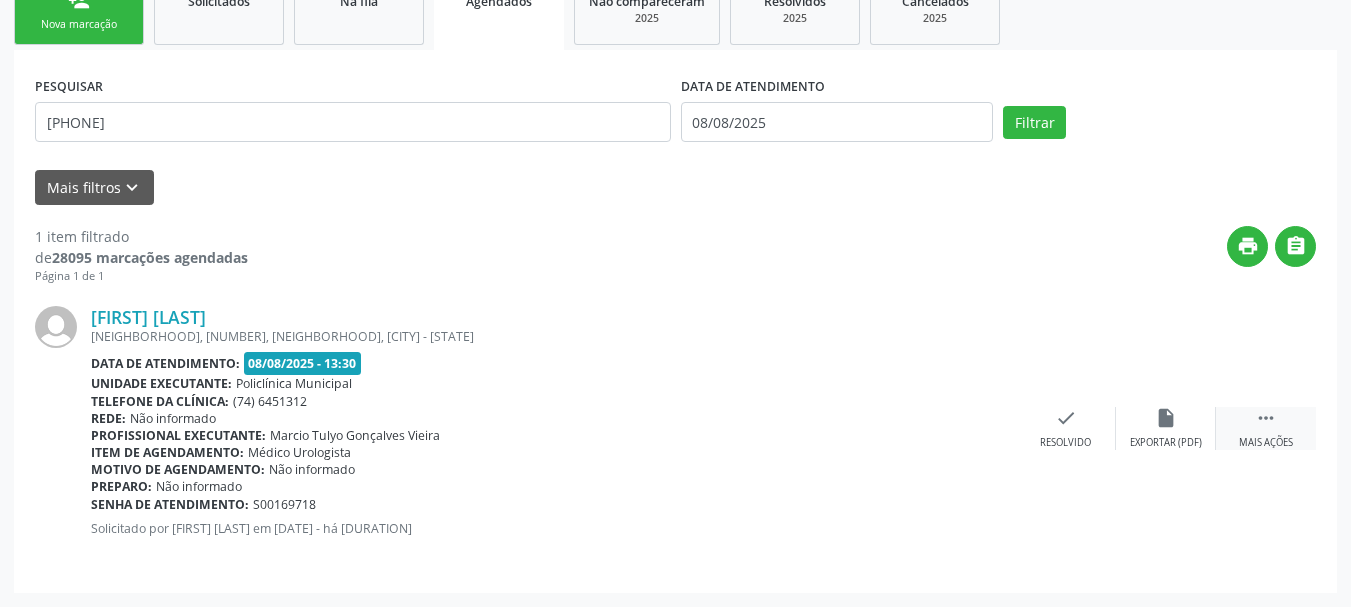 click on "Mais ações" at bounding box center [1266, 443] 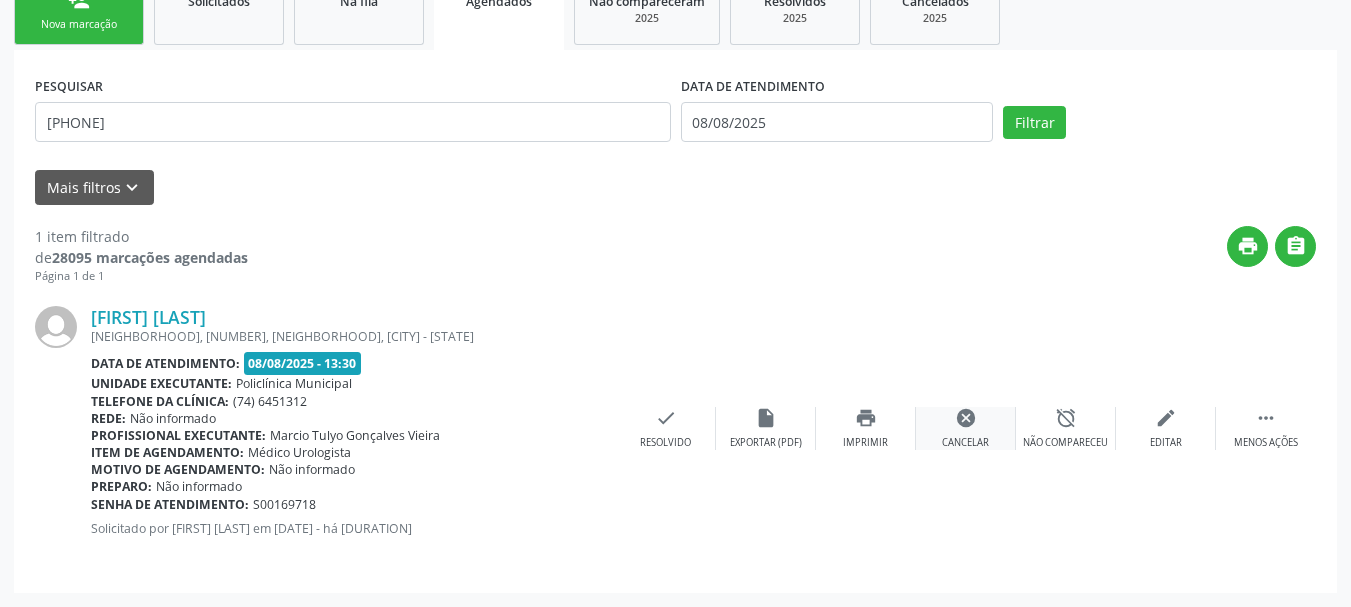 click on "cancel
Cancelar" at bounding box center (966, 428) 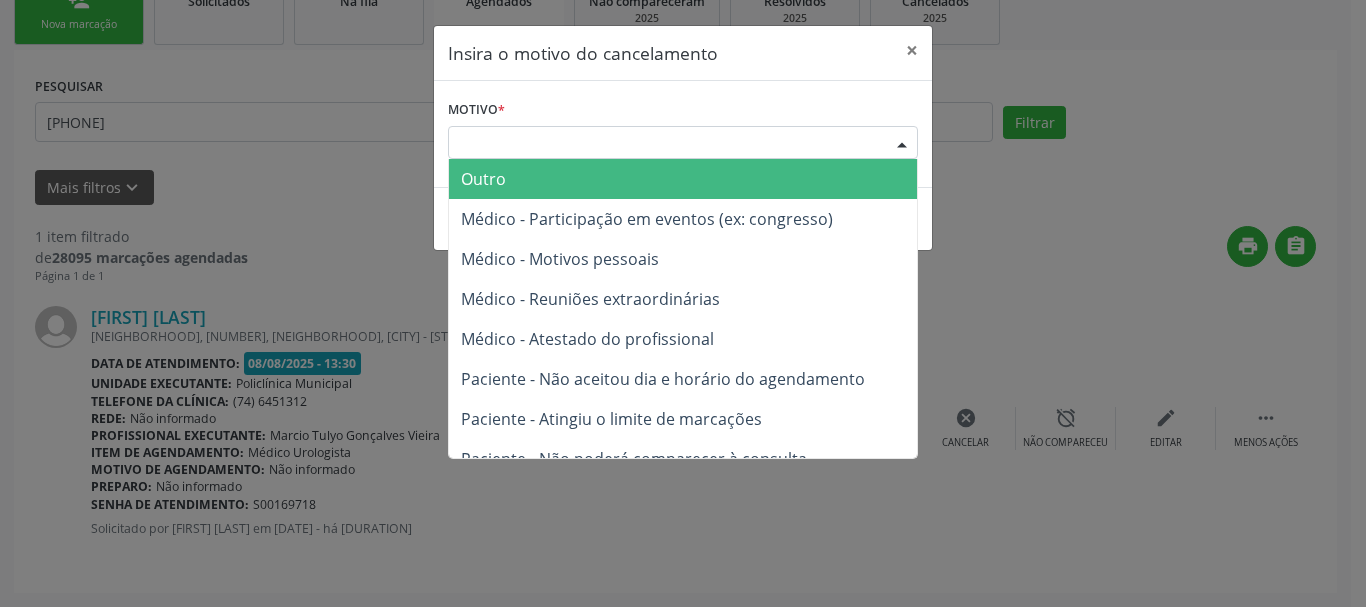 click on "Escolha o motivo" at bounding box center [683, 143] 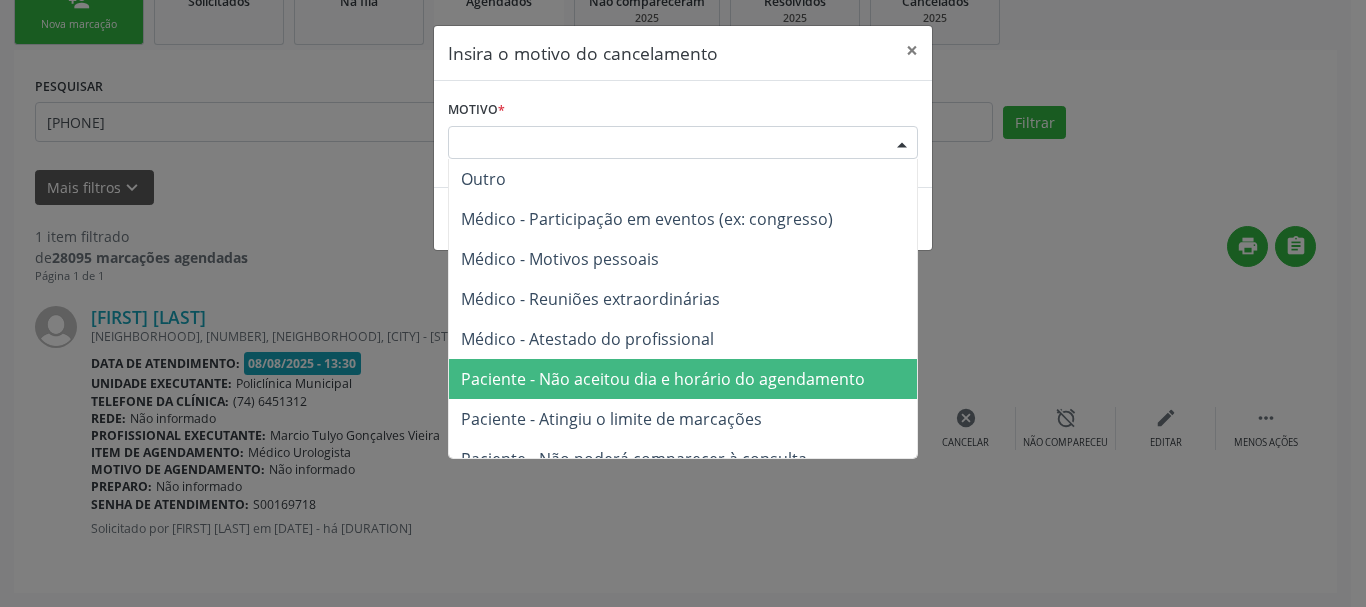 drag, startPoint x: 771, startPoint y: 377, endPoint x: 808, endPoint y: 270, distance: 113.216606 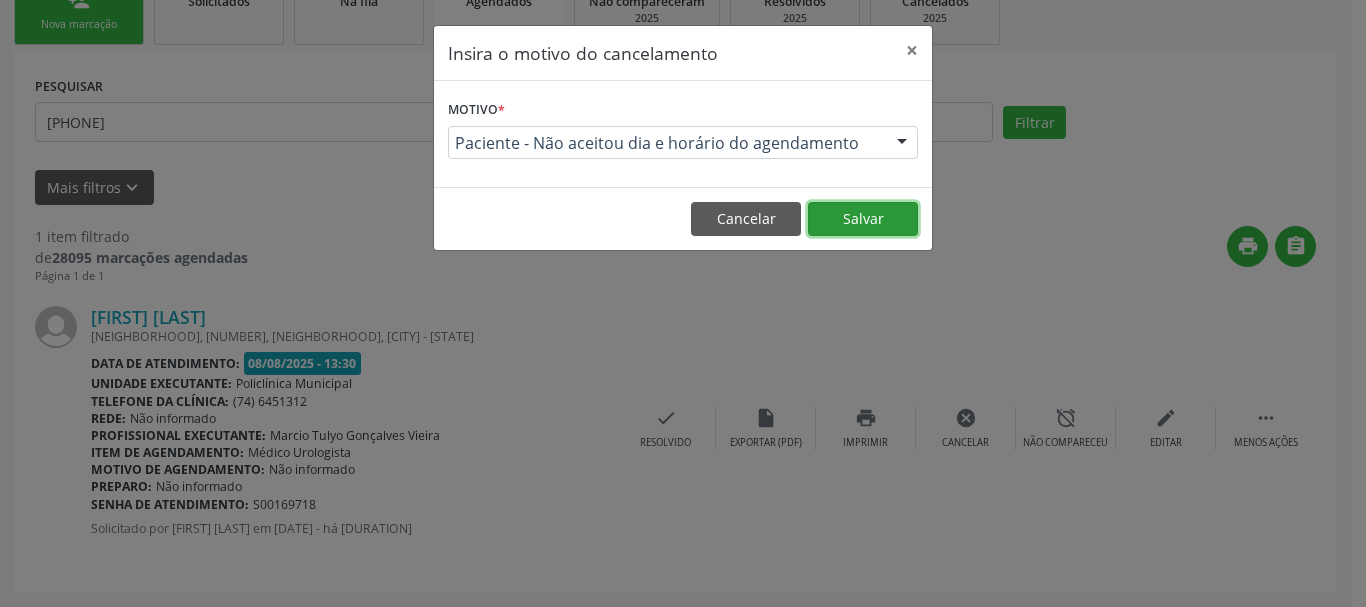 click on "Salvar" at bounding box center (863, 219) 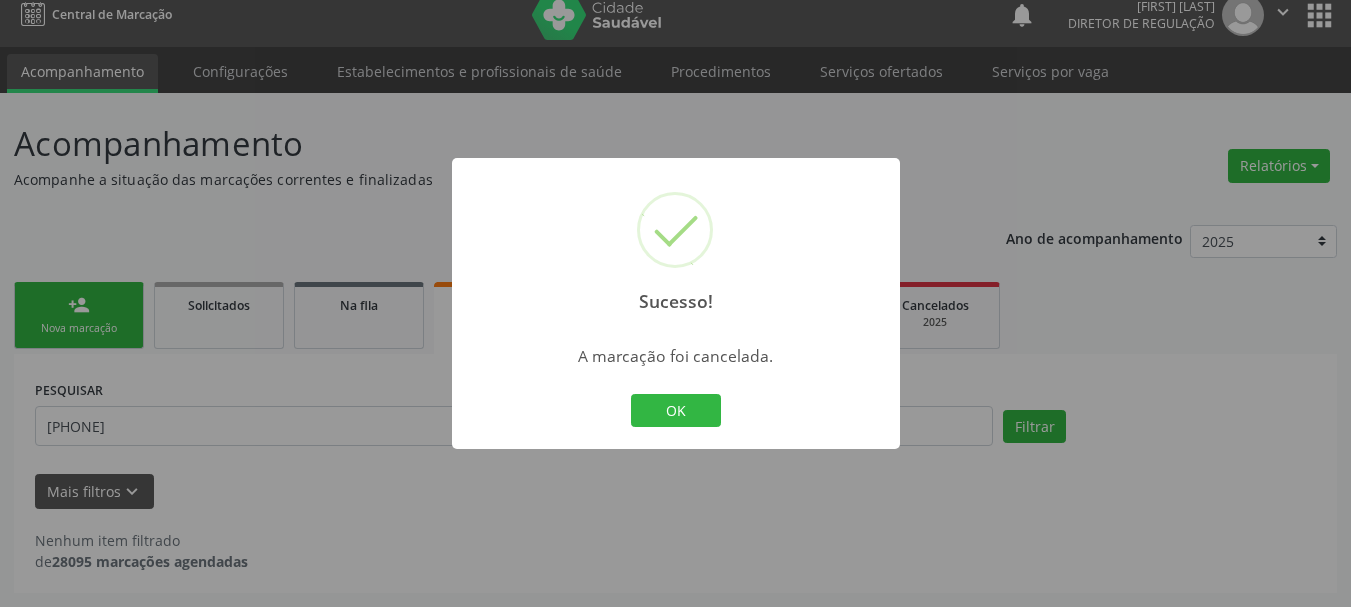 scroll, scrollTop: 17, scrollLeft: 0, axis: vertical 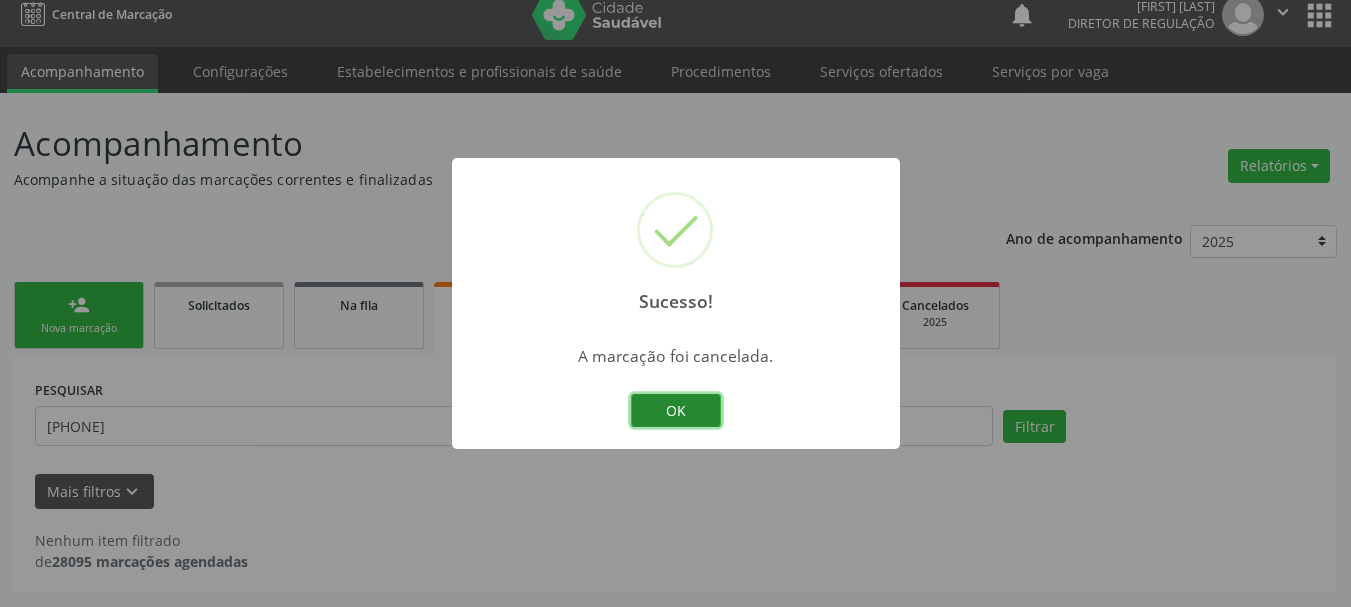 click on "OK" at bounding box center [676, 411] 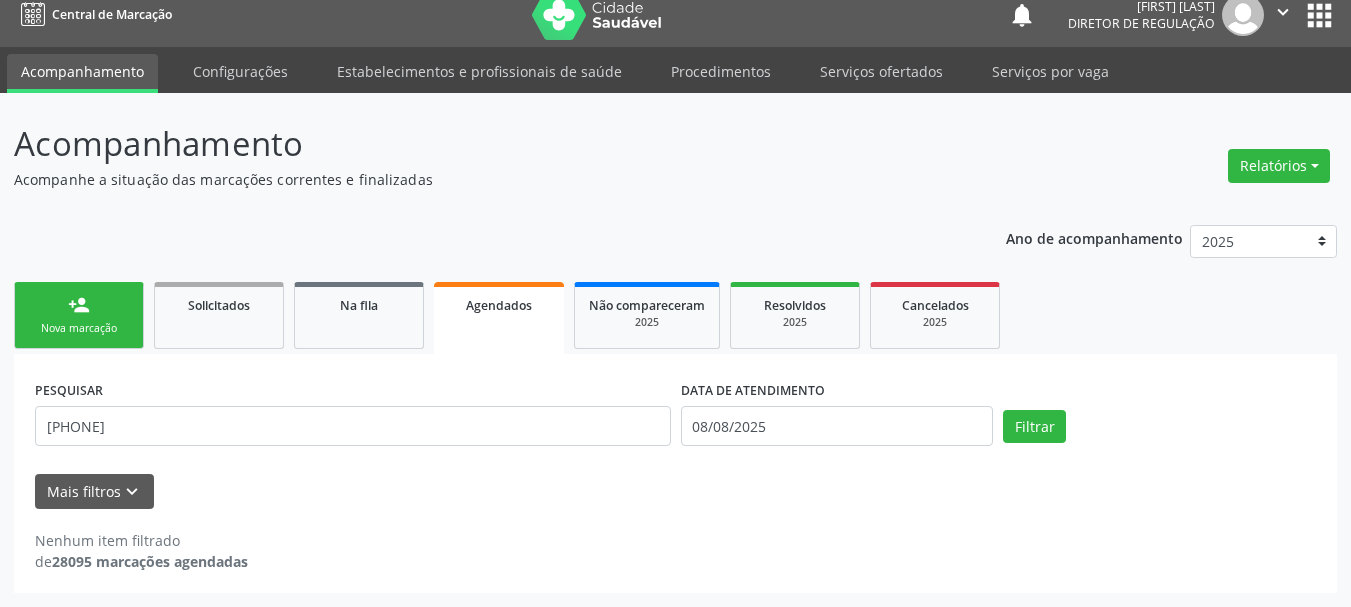 click on "Nova marcação" at bounding box center (79, 328) 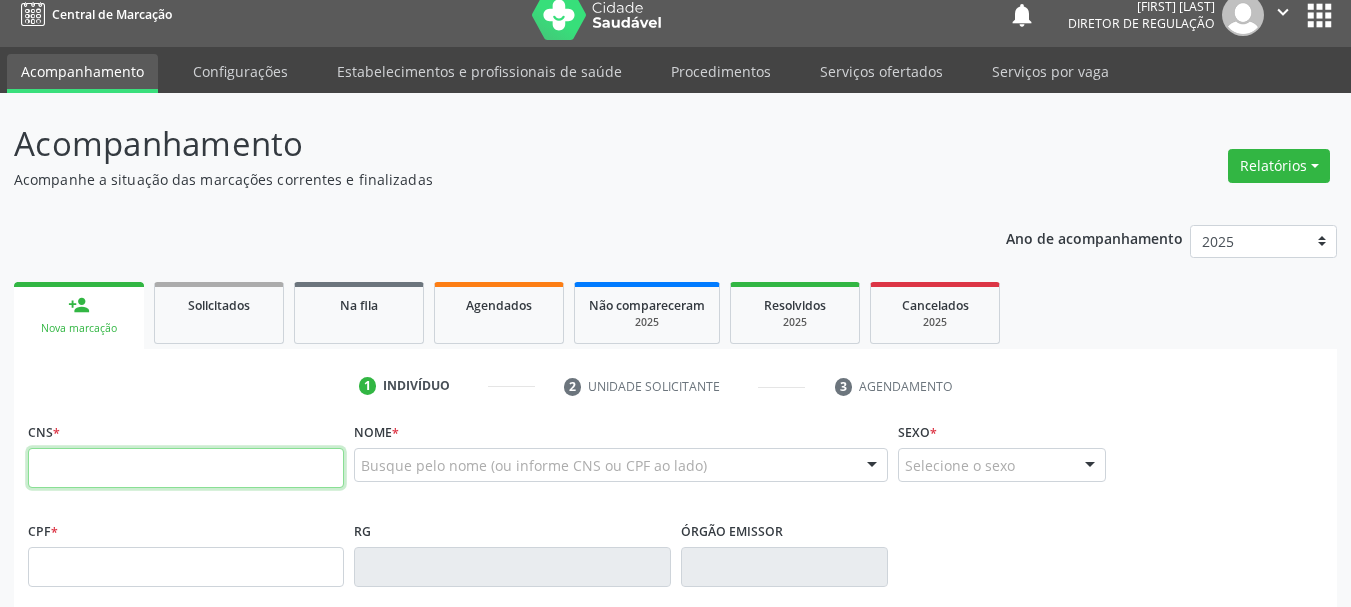 click at bounding box center (186, 468) 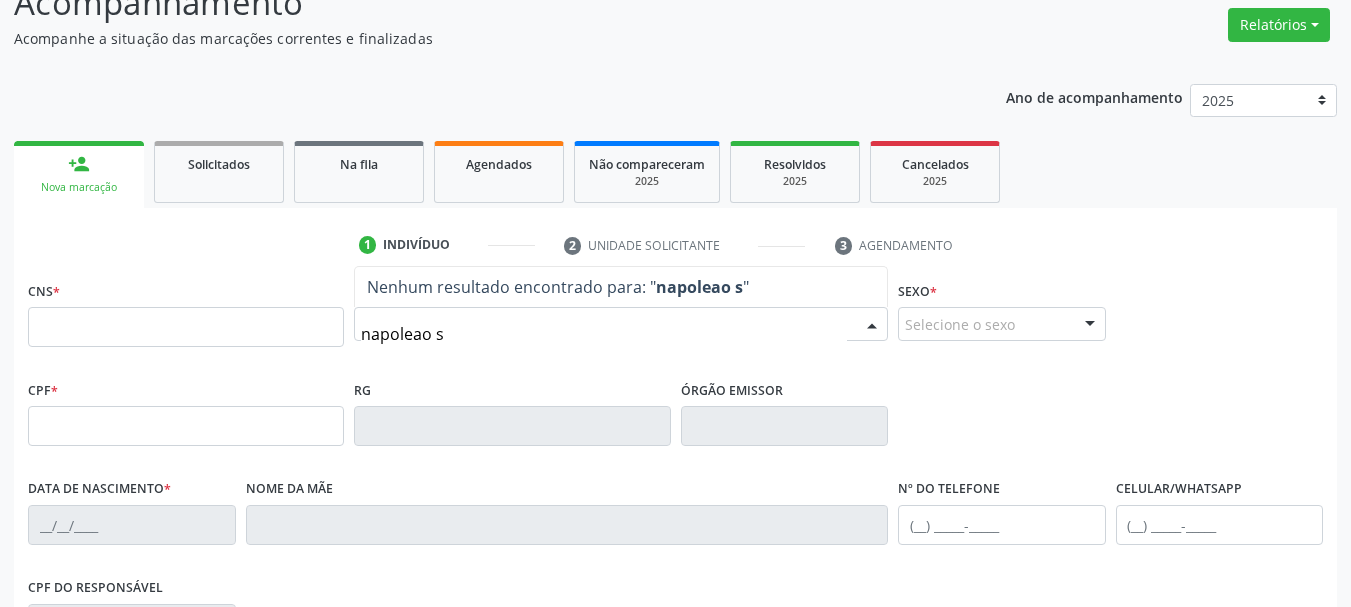 scroll, scrollTop: 217, scrollLeft: 0, axis: vertical 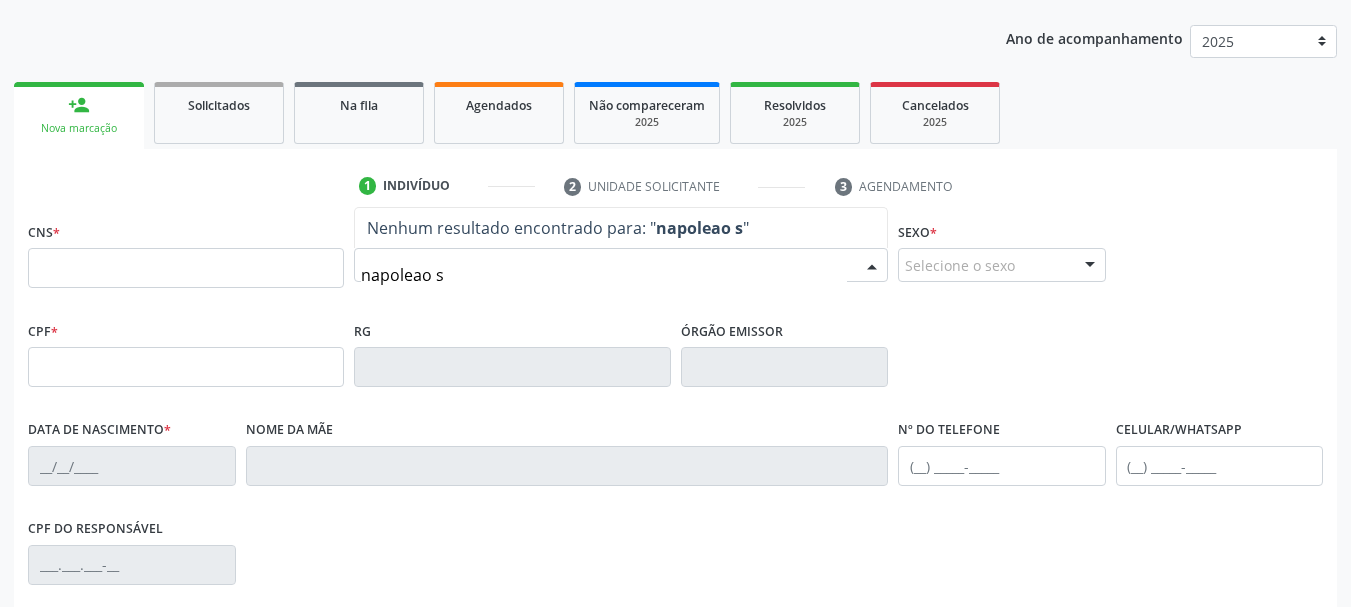 click on "napoleao s" at bounding box center [604, 275] 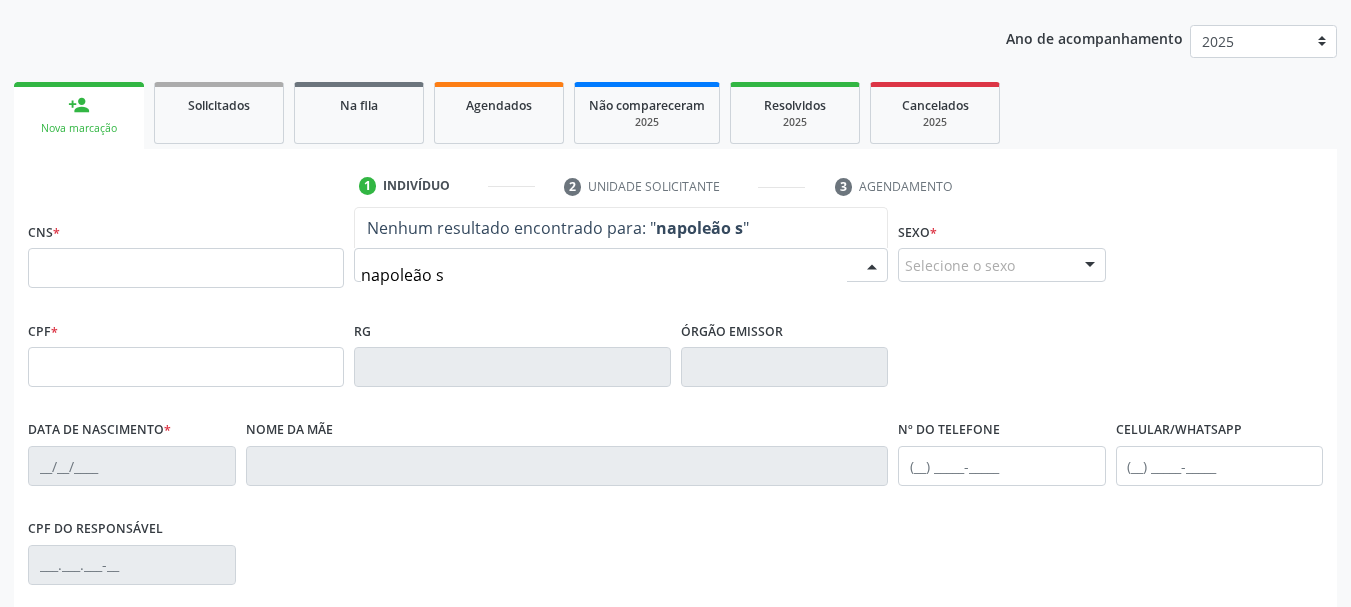 click on "napoleão s" at bounding box center (604, 275) 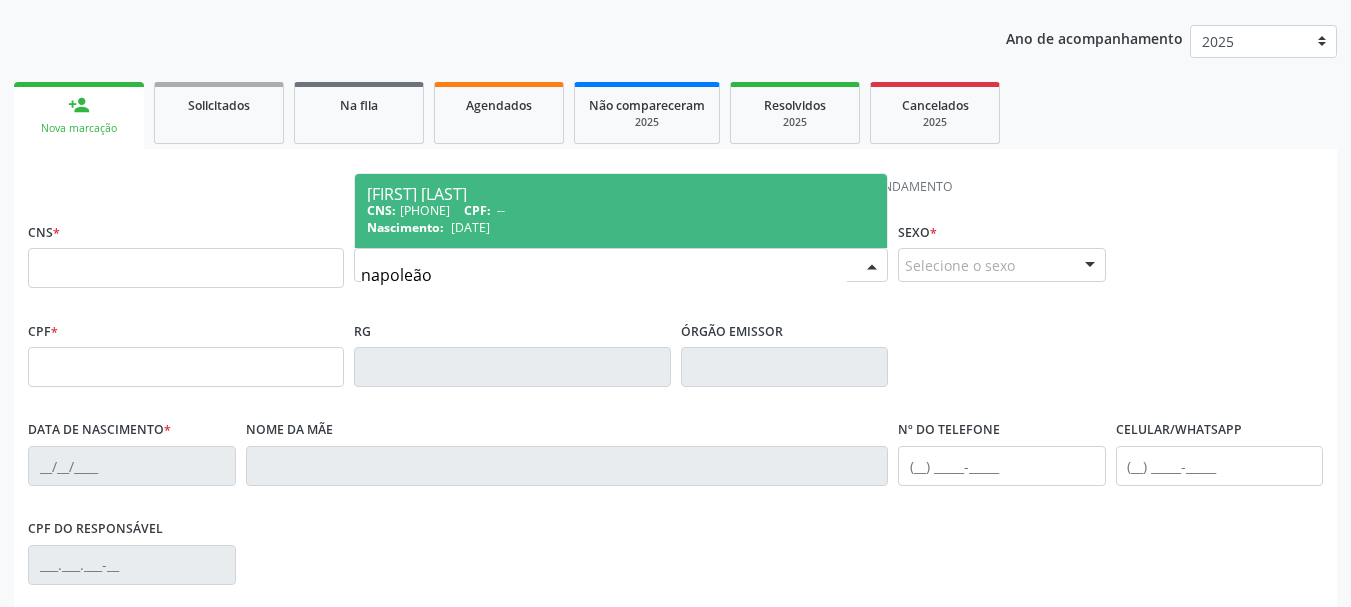 click on "CNS:
[PHONE]
CPF:    --" at bounding box center (621, 210) 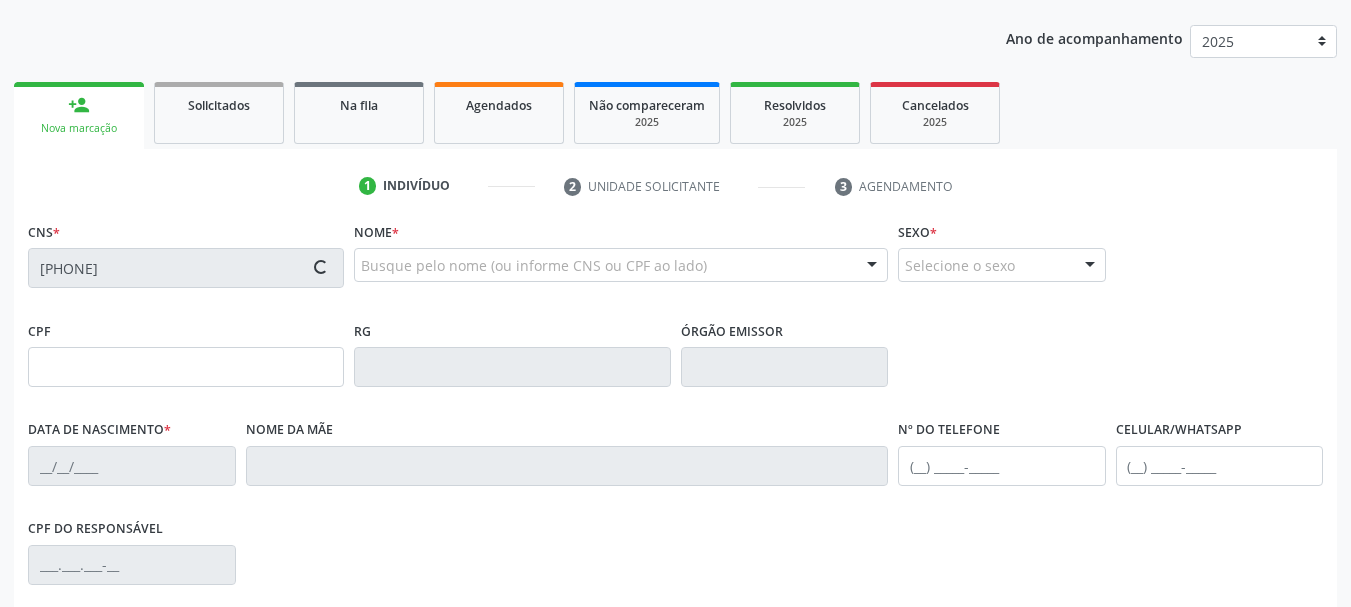 type on "[PHONE]" 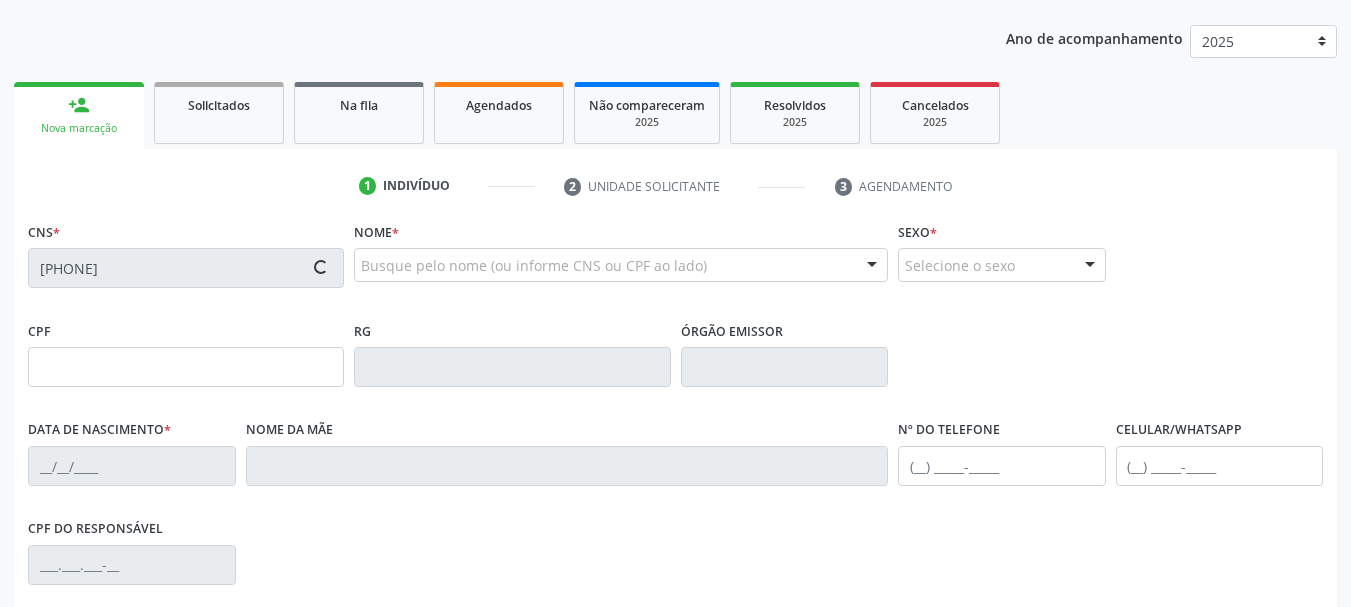 type on "S/N" 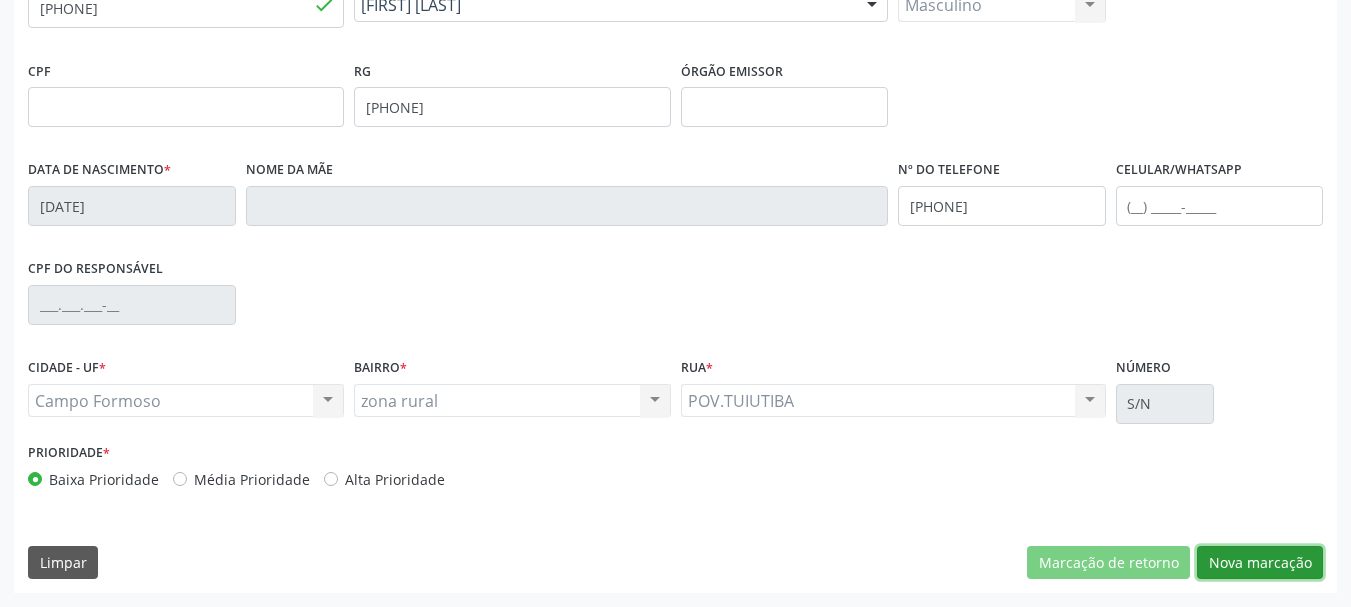 click on "Nova marcação" at bounding box center (1260, 563) 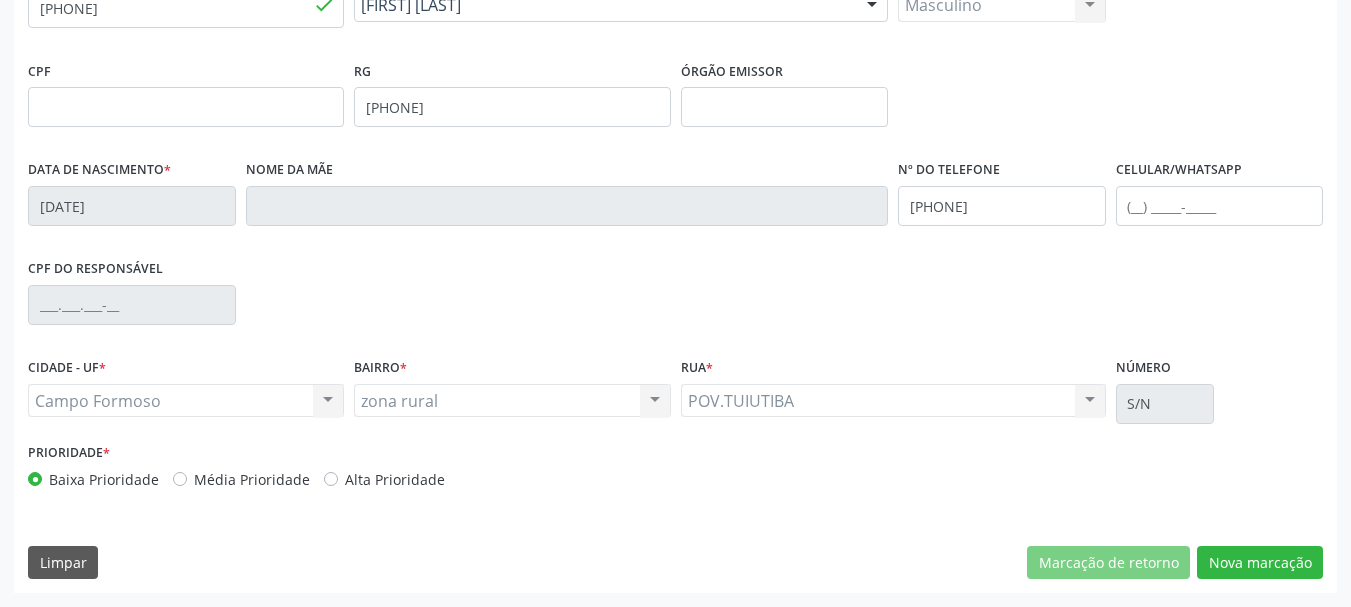 scroll, scrollTop: 299, scrollLeft: 0, axis: vertical 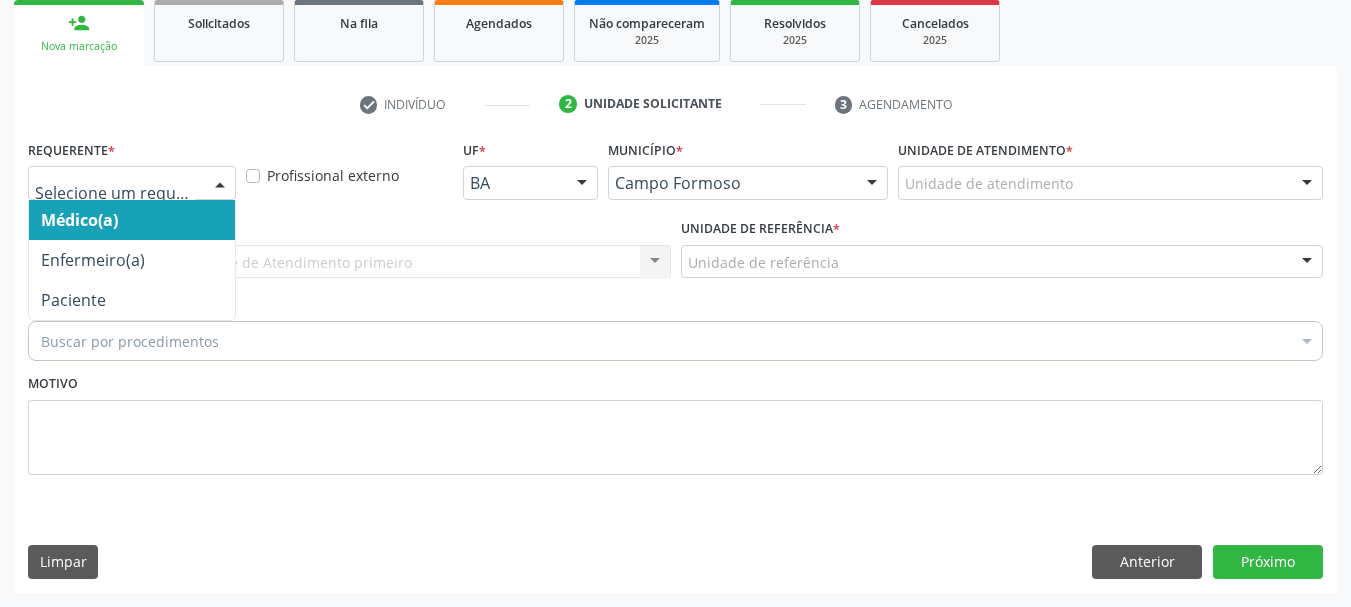 click on "Buscar por procedimentos" at bounding box center (675, 341) 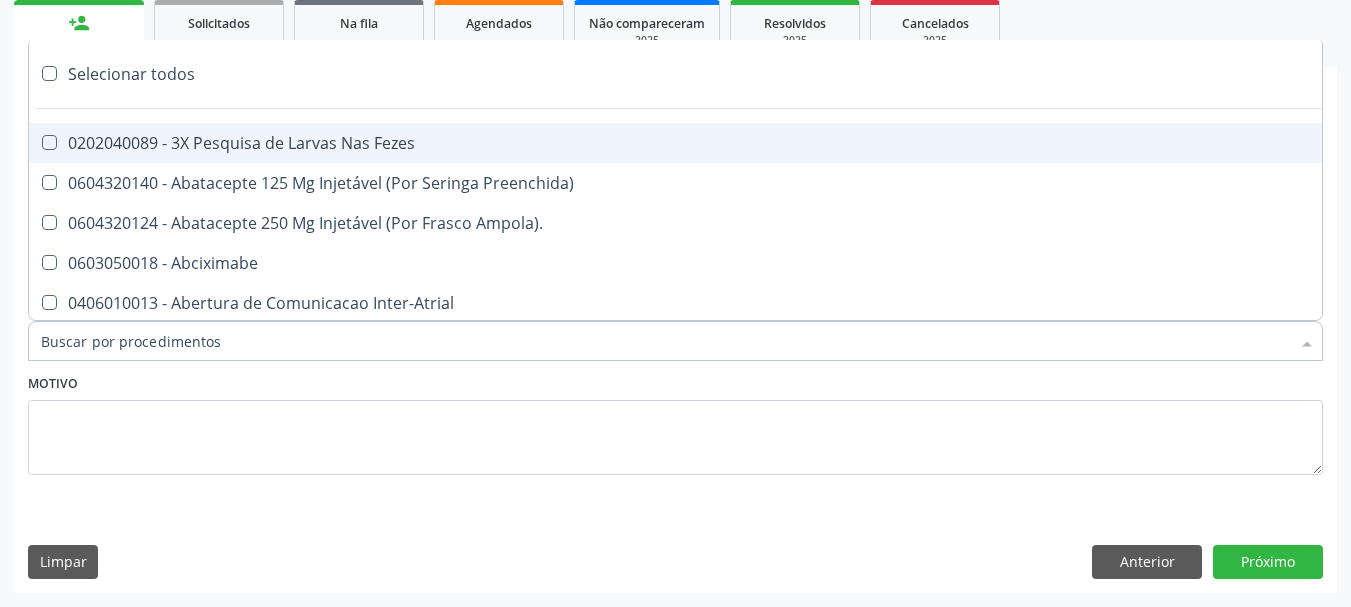 drag, startPoint x: 193, startPoint y: 389, endPoint x: 170, endPoint y: 229, distance: 161.64467 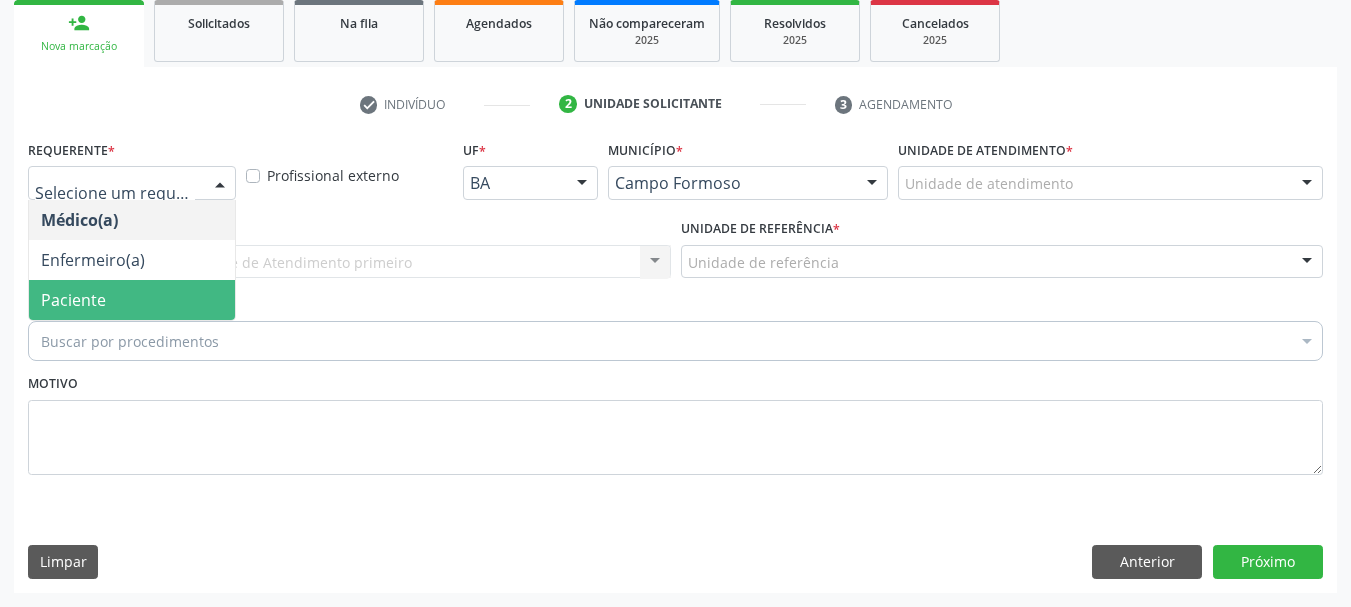 click on "Paciente" at bounding box center [132, 300] 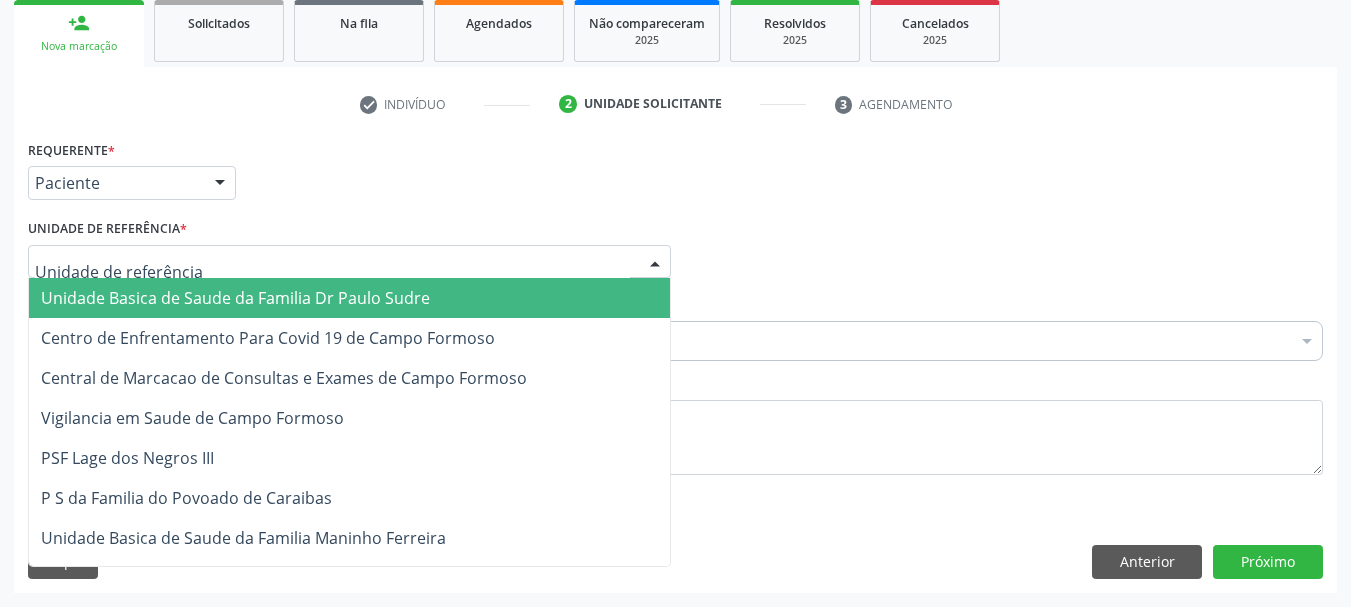 drag, startPoint x: 280, startPoint y: 266, endPoint x: 330, endPoint y: 364, distance: 110.01818 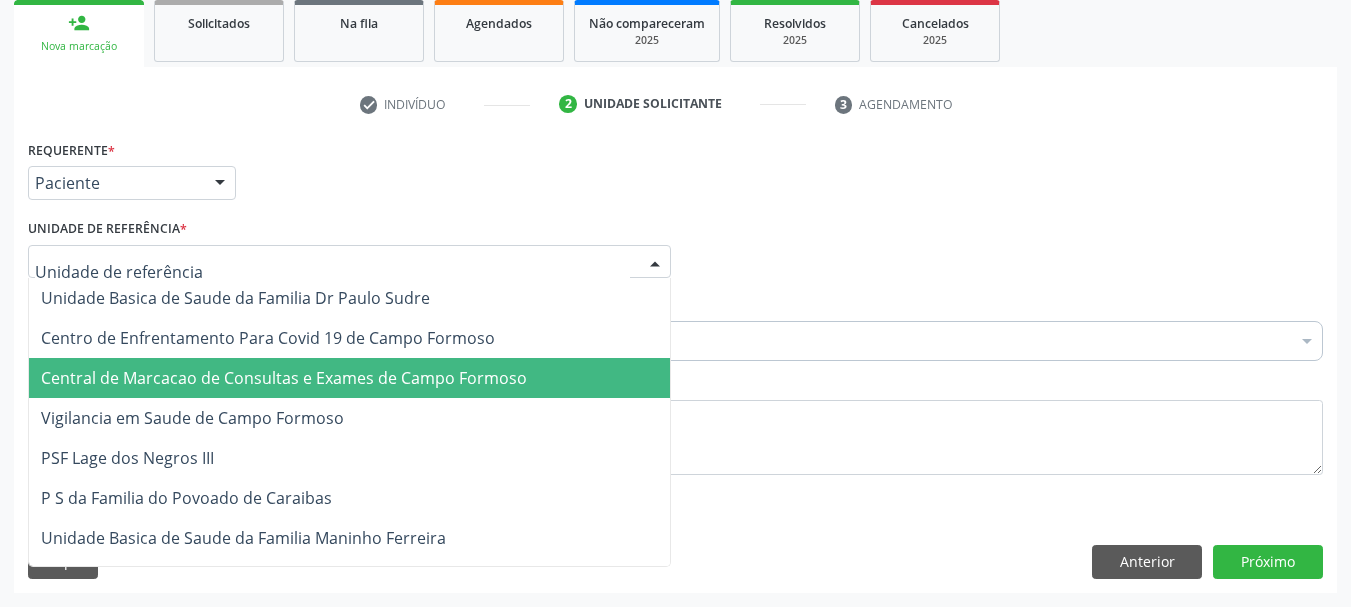 drag, startPoint x: 330, startPoint y: 364, endPoint x: 346, endPoint y: 358, distance: 17.088007 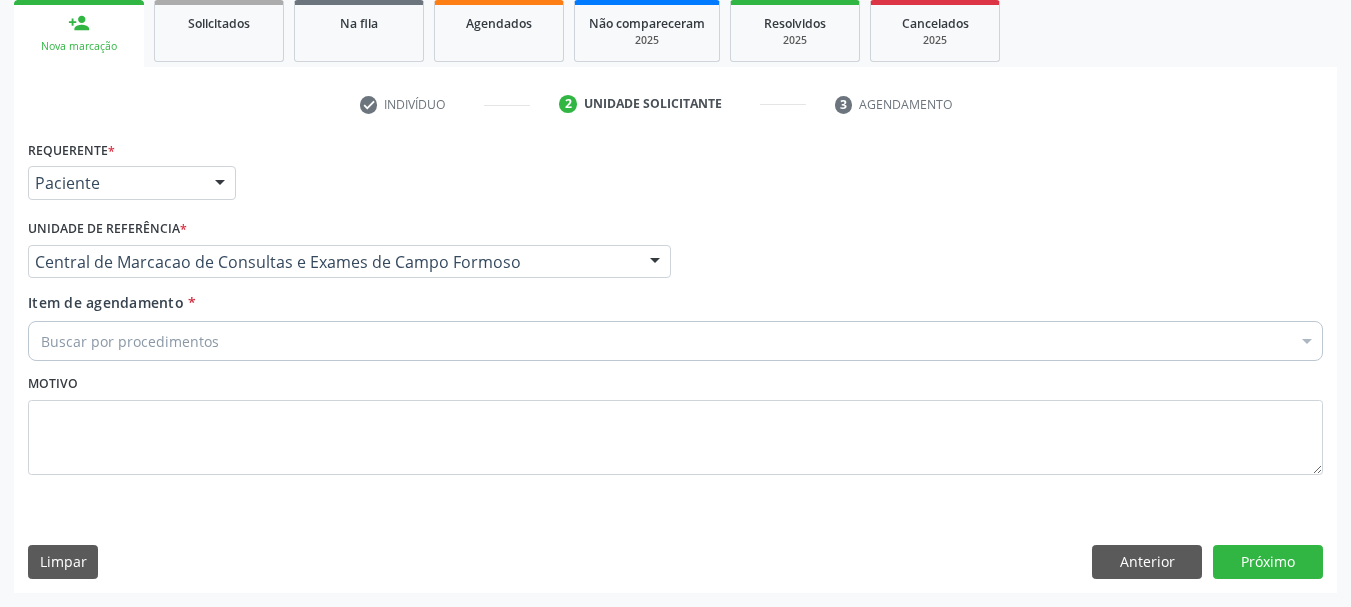 click on "Buscar por procedimentos" at bounding box center (675, 341) 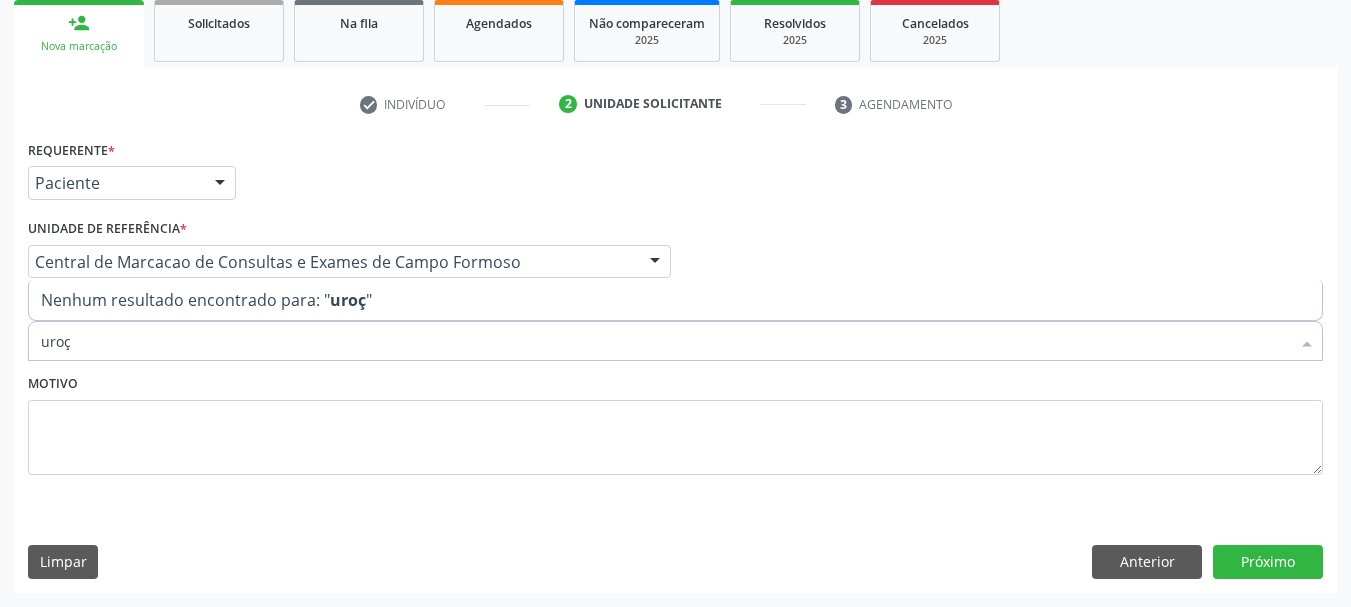 drag, startPoint x: 242, startPoint y: 332, endPoint x: 238, endPoint y: 354, distance: 22.36068 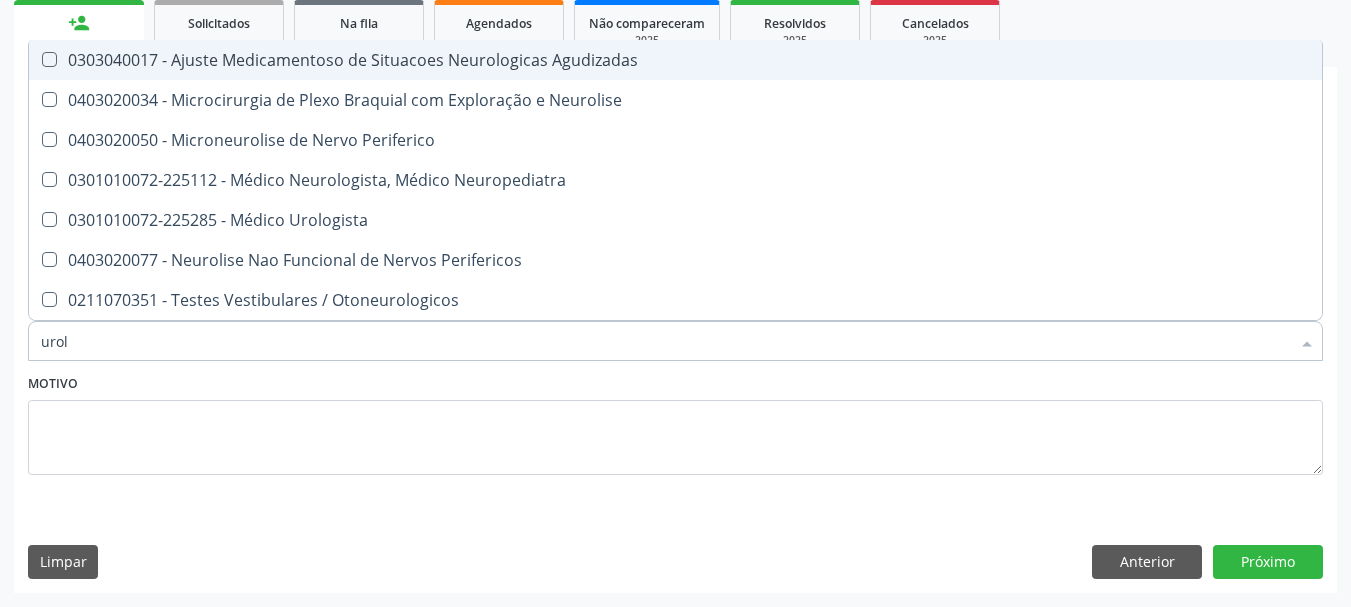 type on "urolo" 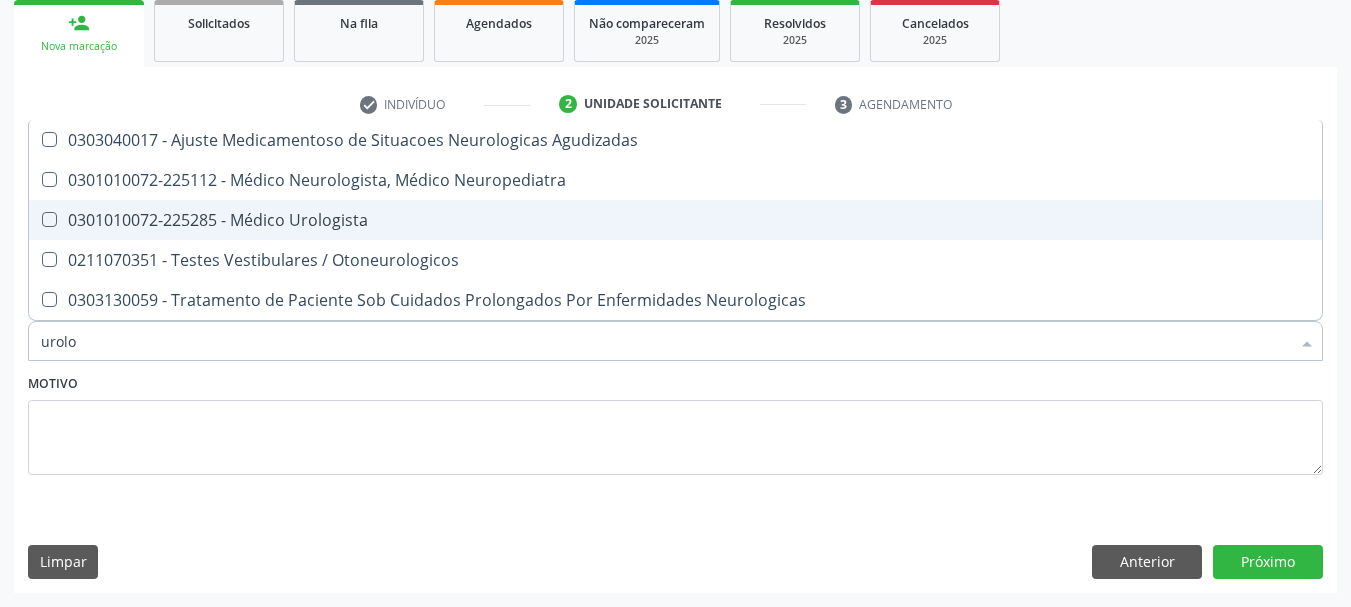 click on "0301010072-225285 - Médico Urologista" at bounding box center (675, 220) 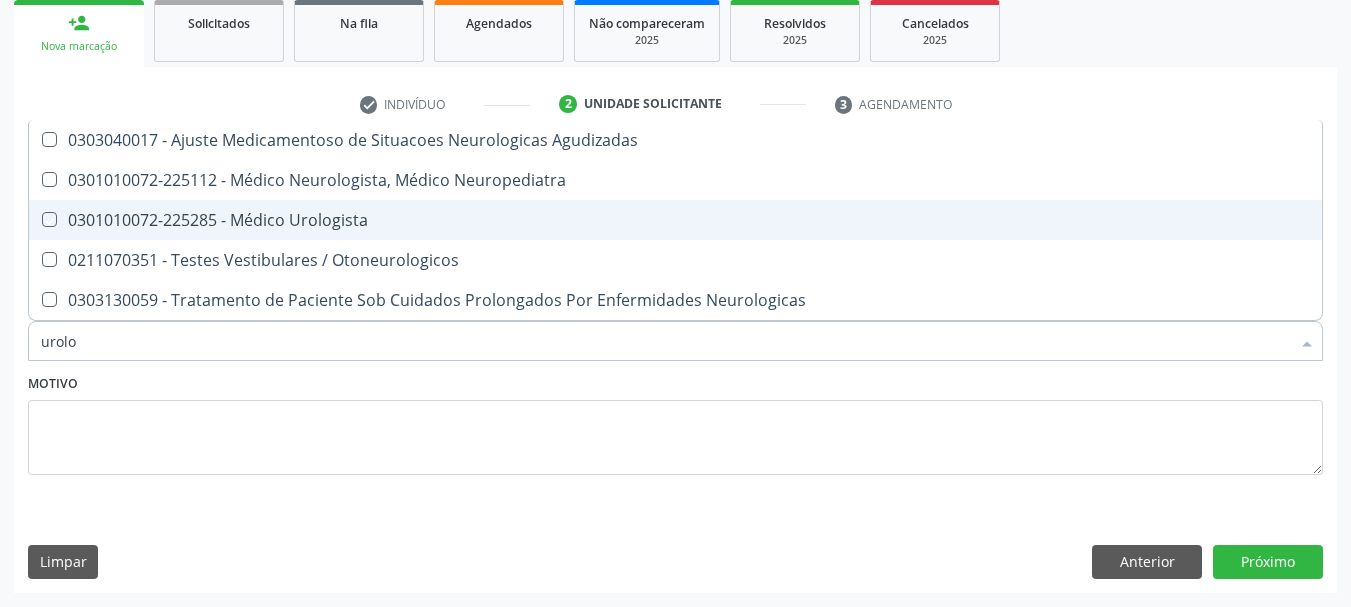 checkbox on "true" 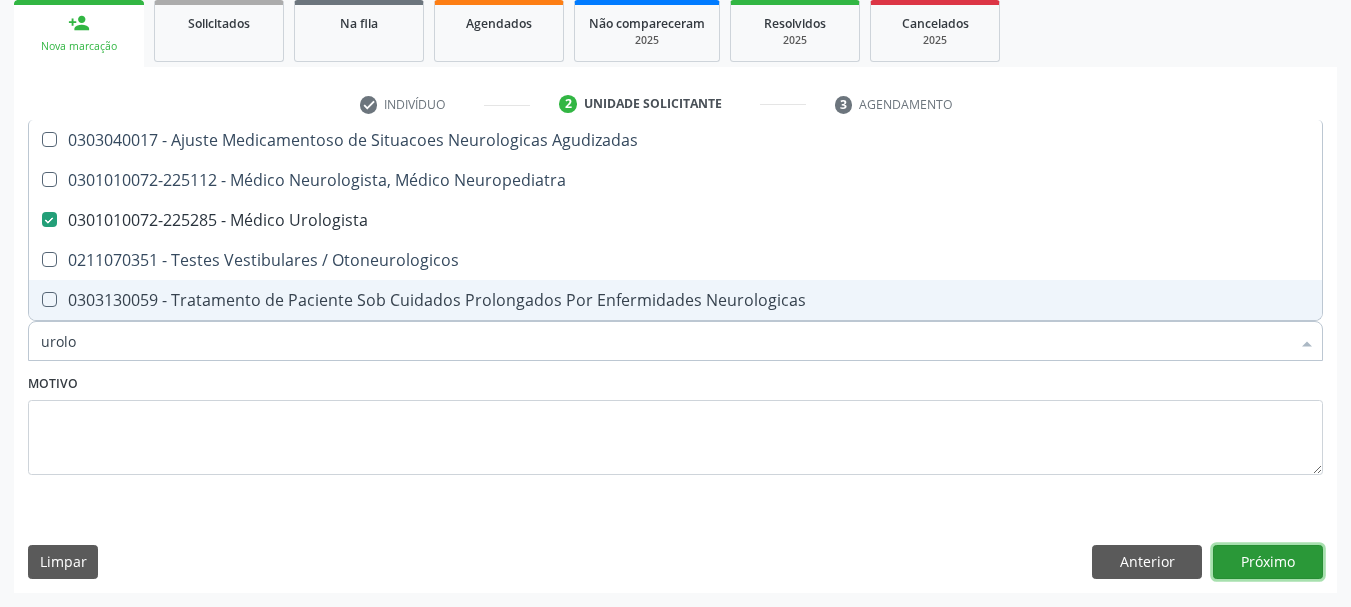 click on "Próximo" at bounding box center (1268, 562) 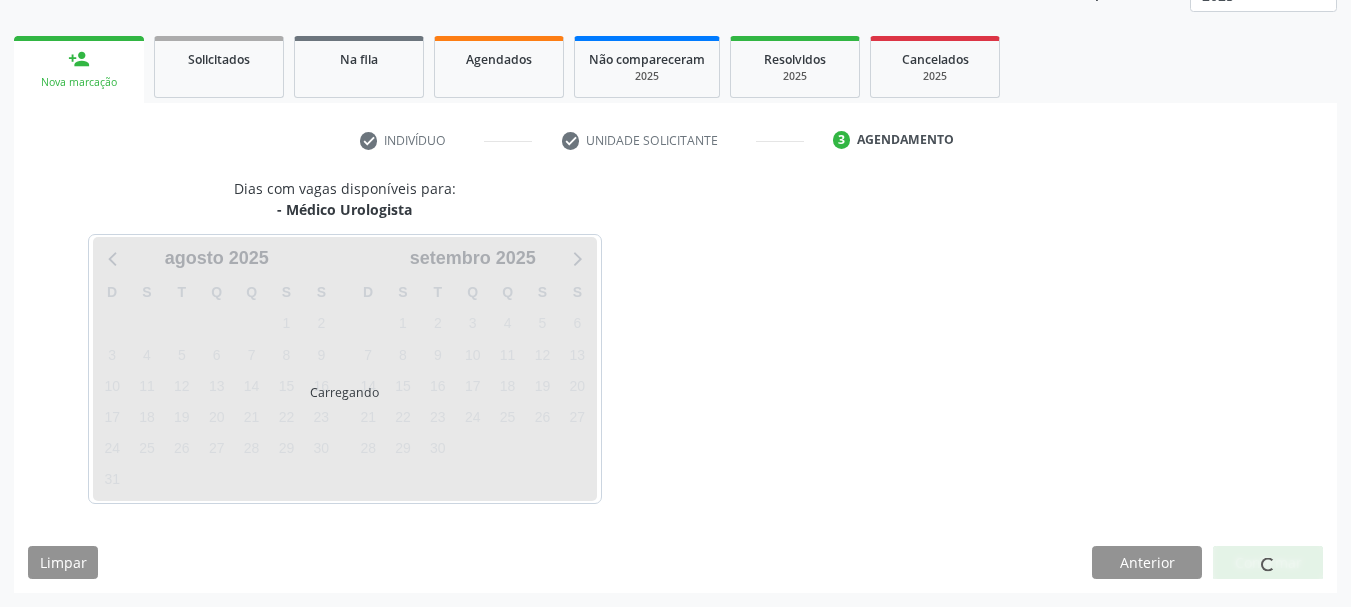 scroll, scrollTop: 263, scrollLeft: 0, axis: vertical 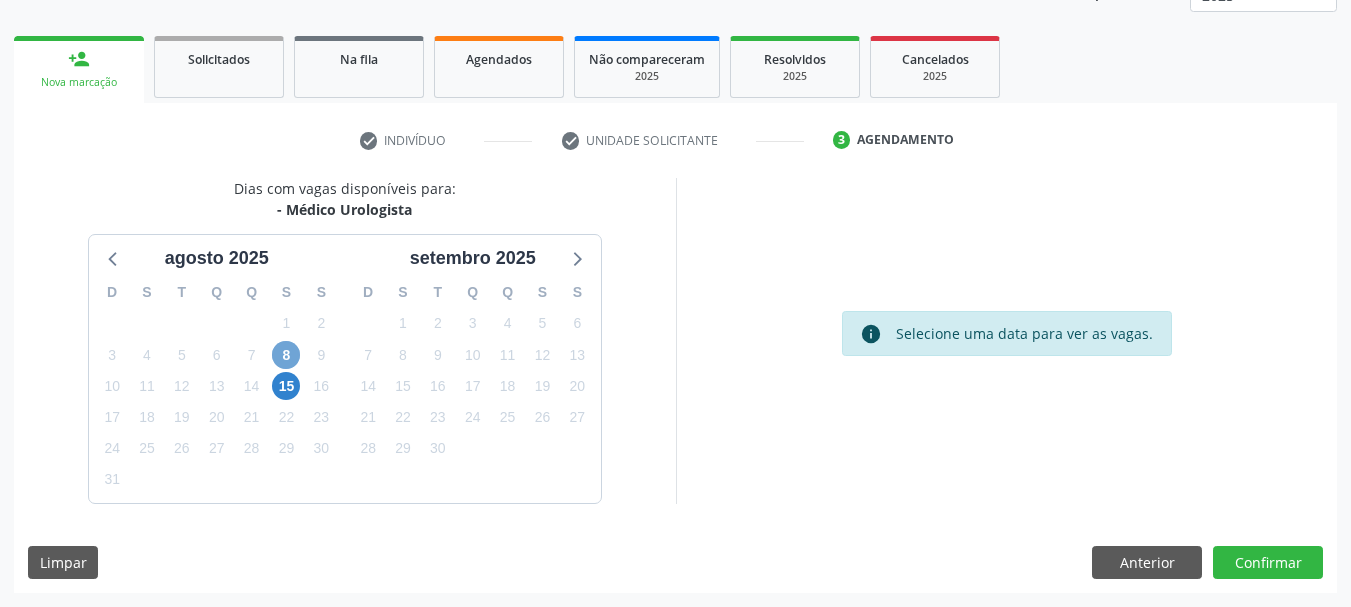 click on "8" at bounding box center (286, 355) 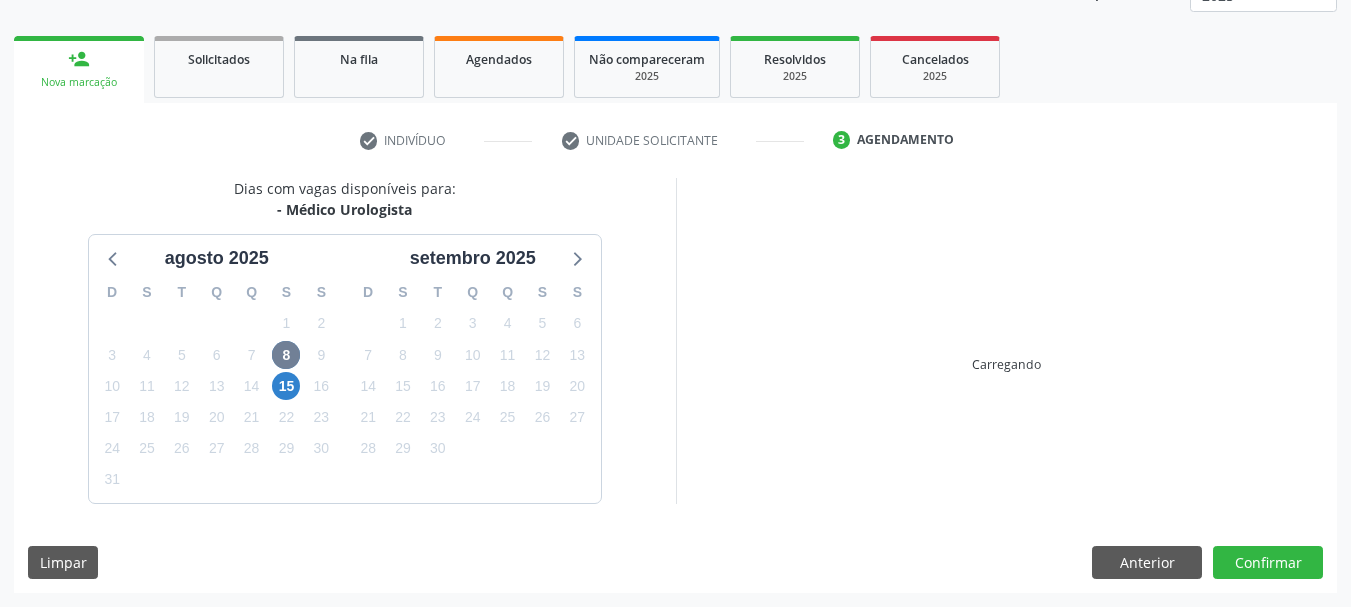 click on "Dias com vagas disponíveis para:
- Médico Urologista
agosto 2025 D S T Q Q S S 27 28 29 30 31 1 2 3 4 5 6 7 8 9 10 11 12 13 14 15 16 17 18 19 20 21 22 23 24 25 26 27 28 29 30 31 1 2 3 4 5 6 setembro 2025 D S T Q Q S S 31 1 2 3 4 5 6 7 8 9 10 11 12 13 14 15 16 17 18 19 20 21 22 23 24 25 26 27 28 29 30 1 2 3 4 5 6 7 8 9 10 11
Carregando
Limpar
Anterior
Confirmar" at bounding box center [675, 385] 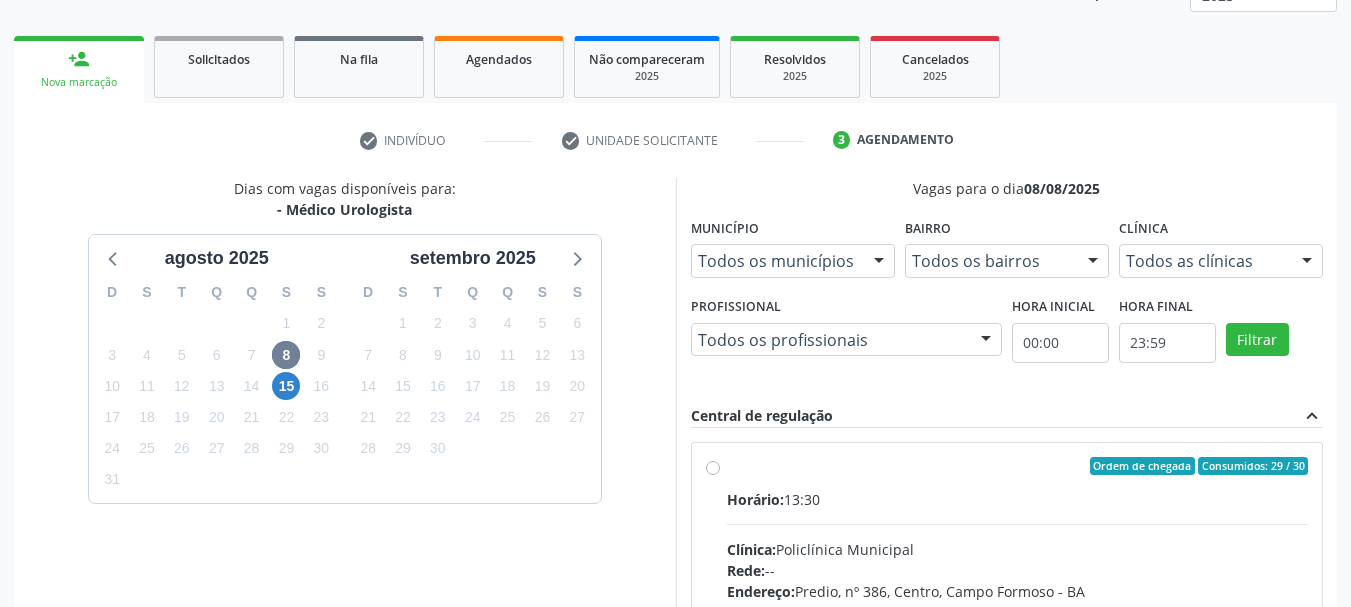 click at bounding box center (1018, 524) 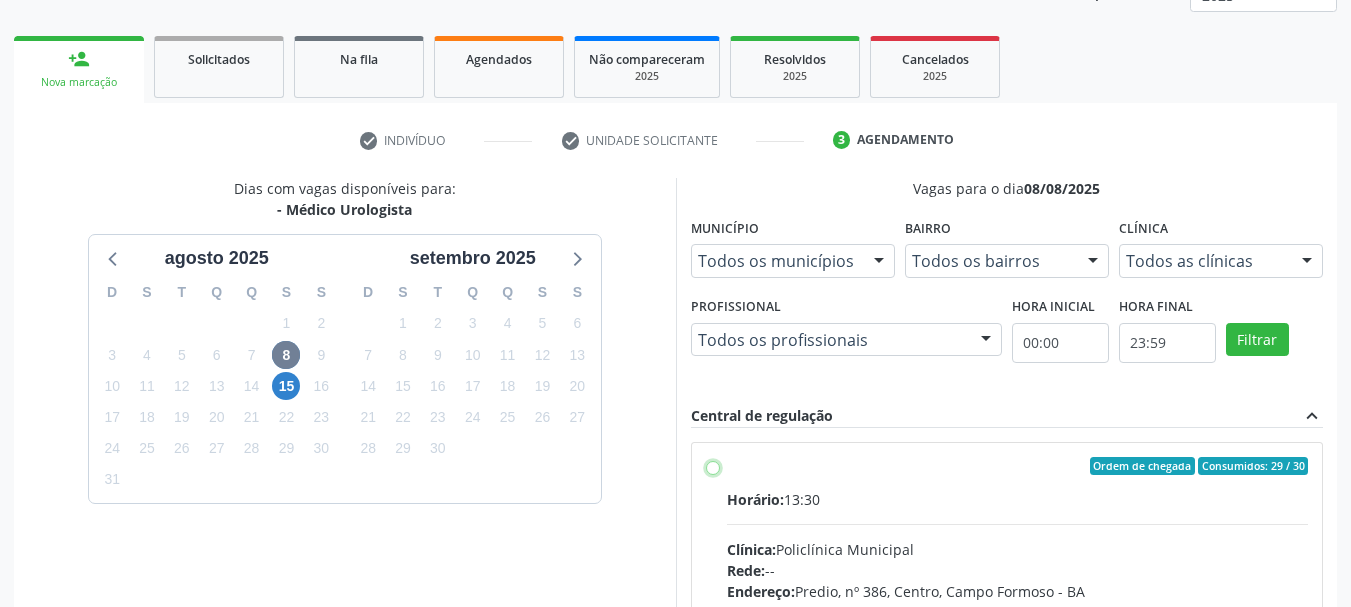 click on "Ordem de chegada
Consumidos: 29 / 30
Horário:   13:30
Clínica:  Policlínica Municipal
Rede:
--
Endereço:   [STREET], nº 386, [NEIGHBORHOOD], [CITY] - [STATE]
Telefone:   (74) [PHONE]
Profissional:
[FIRST] [MIDDLE] [LAST]
Informações adicionais sobre o atendimento
Idade de atendimento:
de 0 a 120 anos
Gênero(s) atendido(s):
Masculino e Feminino
Informações adicionais:
--" at bounding box center [713, 466] 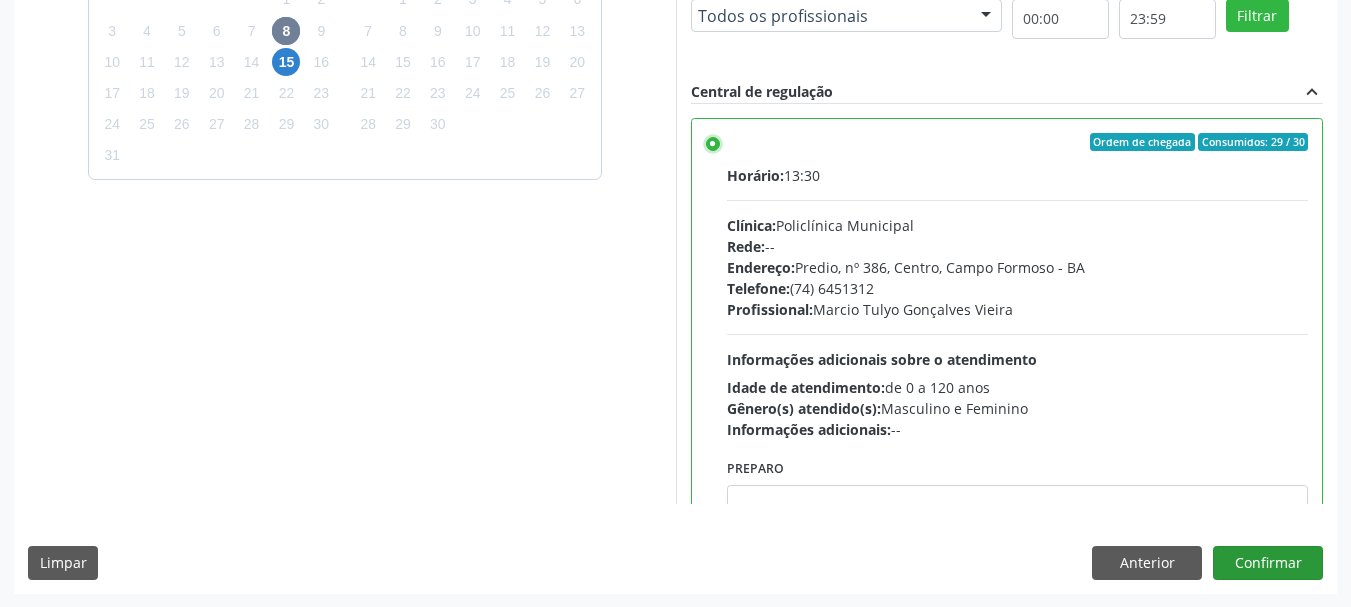 scroll, scrollTop: 588, scrollLeft: 0, axis: vertical 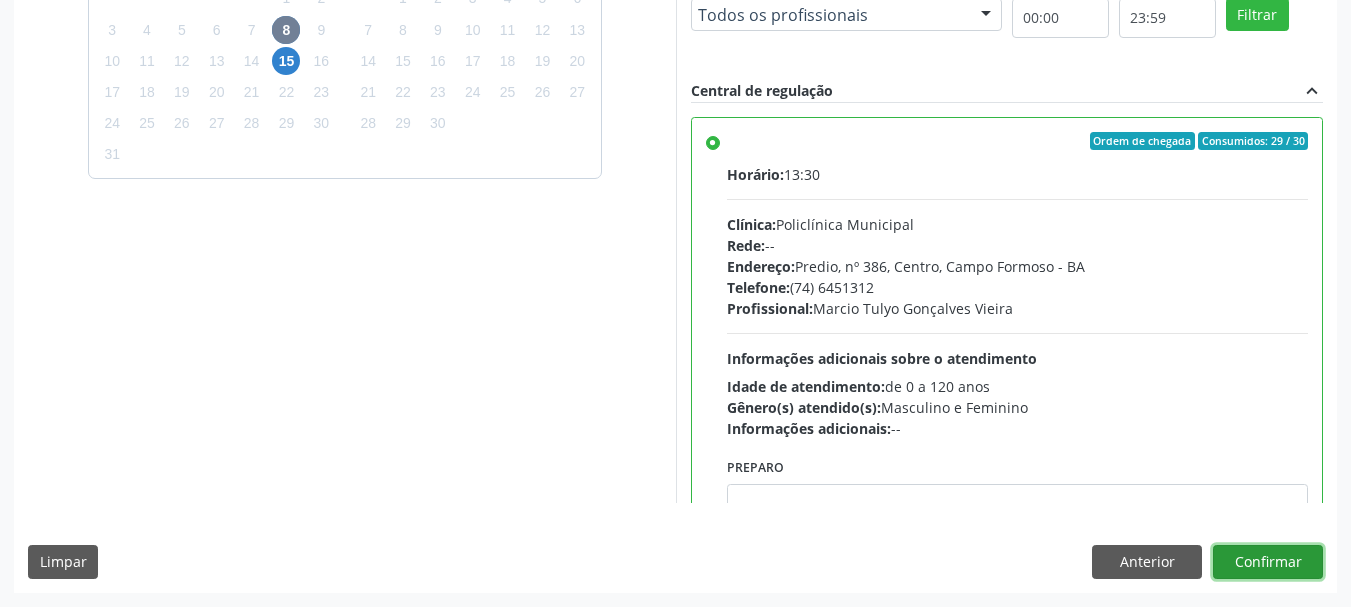 click on "Confirmar" at bounding box center (1268, 562) 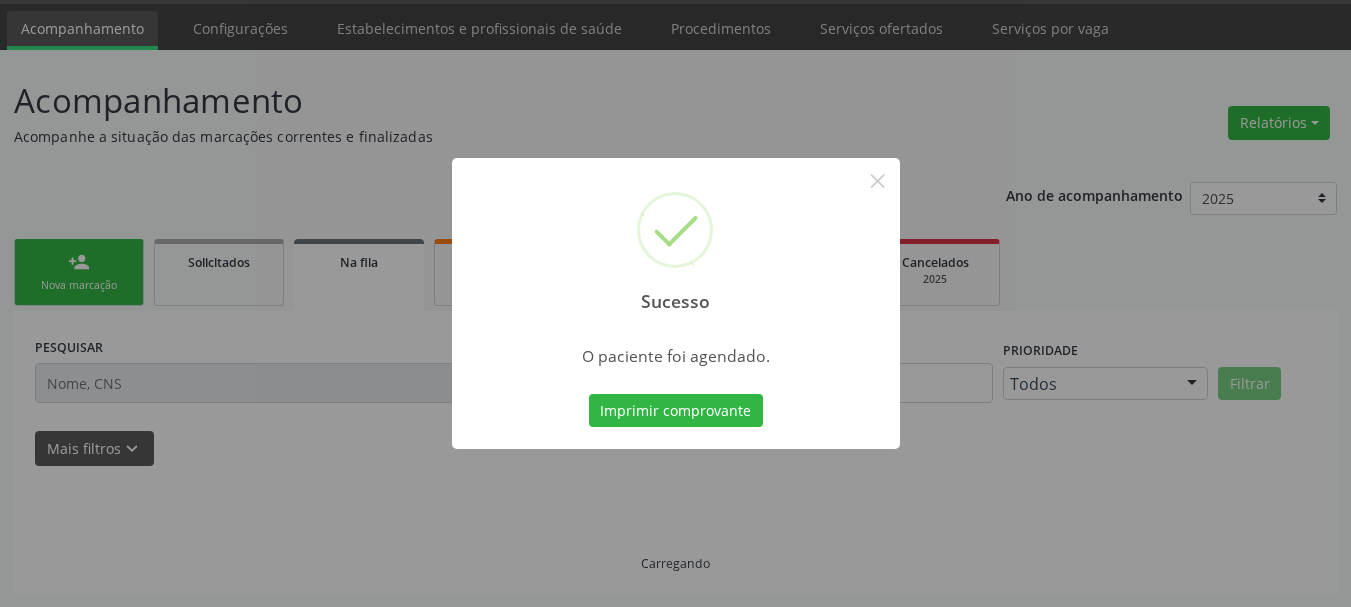 scroll, scrollTop: 60, scrollLeft: 0, axis: vertical 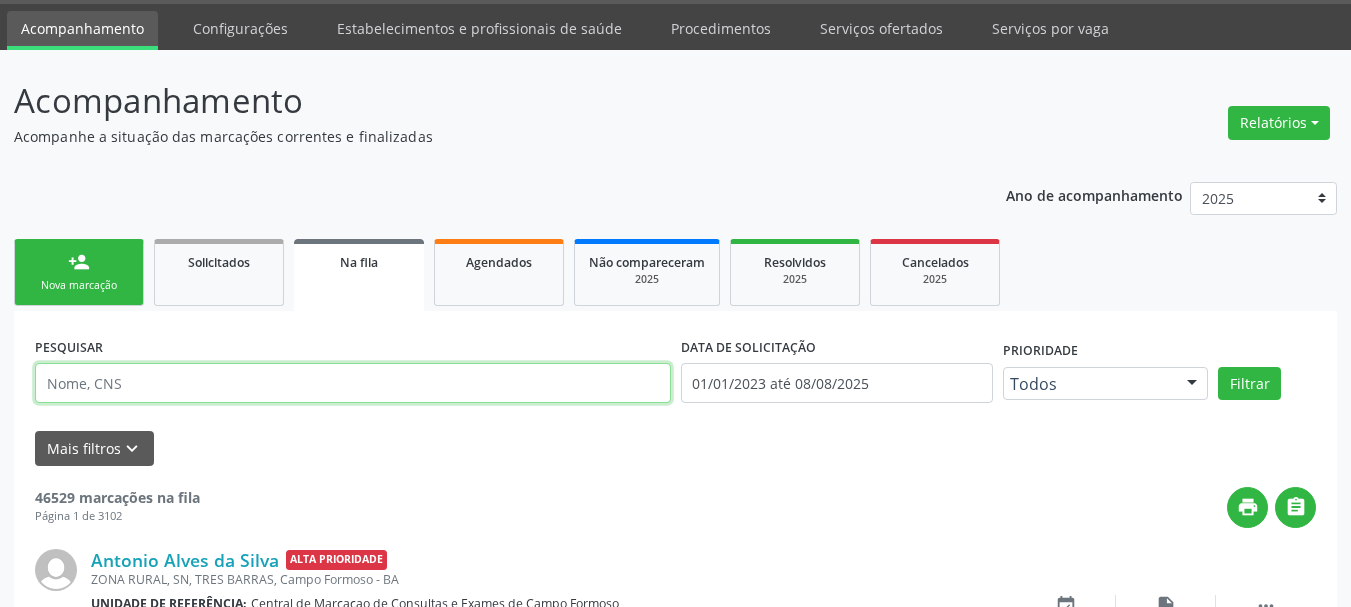 click at bounding box center [353, 383] 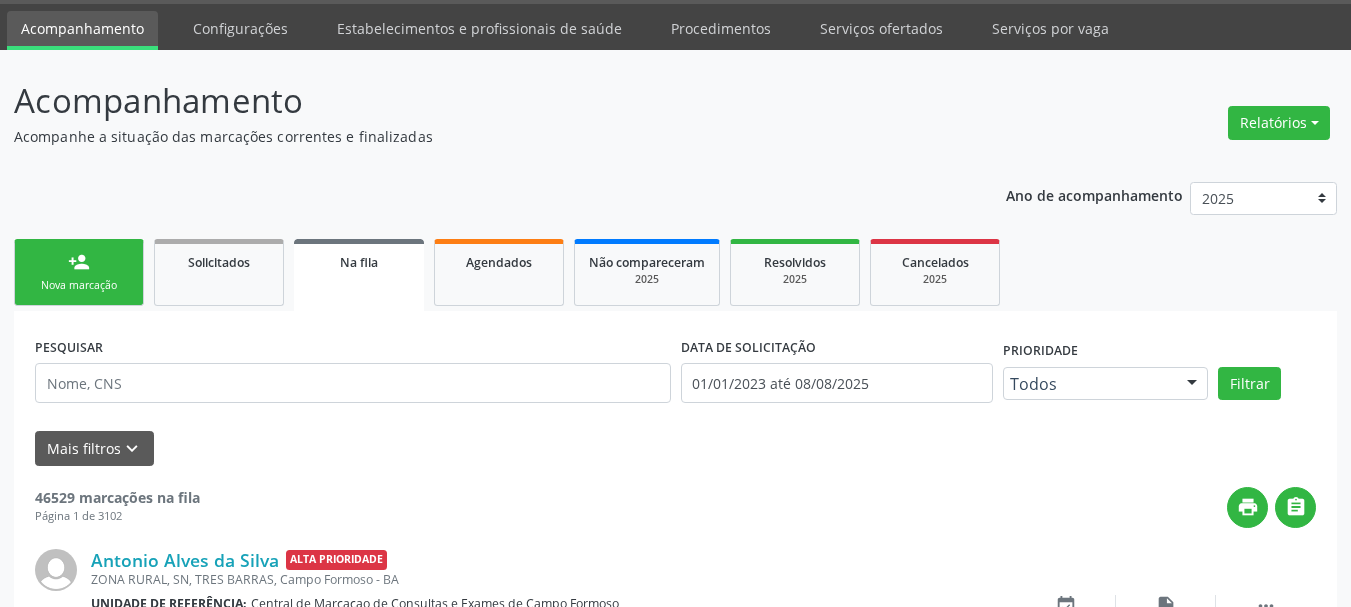 click on "Nova marcação" at bounding box center (79, 285) 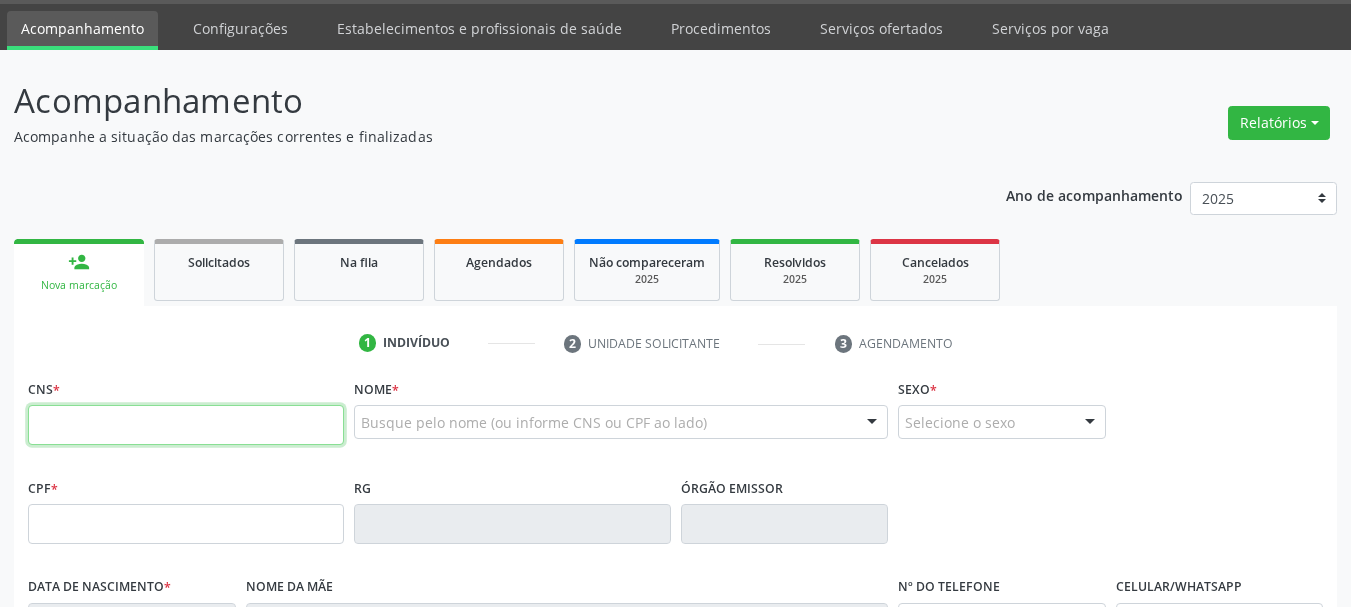drag, startPoint x: 50, startPoint y: 282, endPoint x: 111, endPoint y: 420, distance: 150.88075 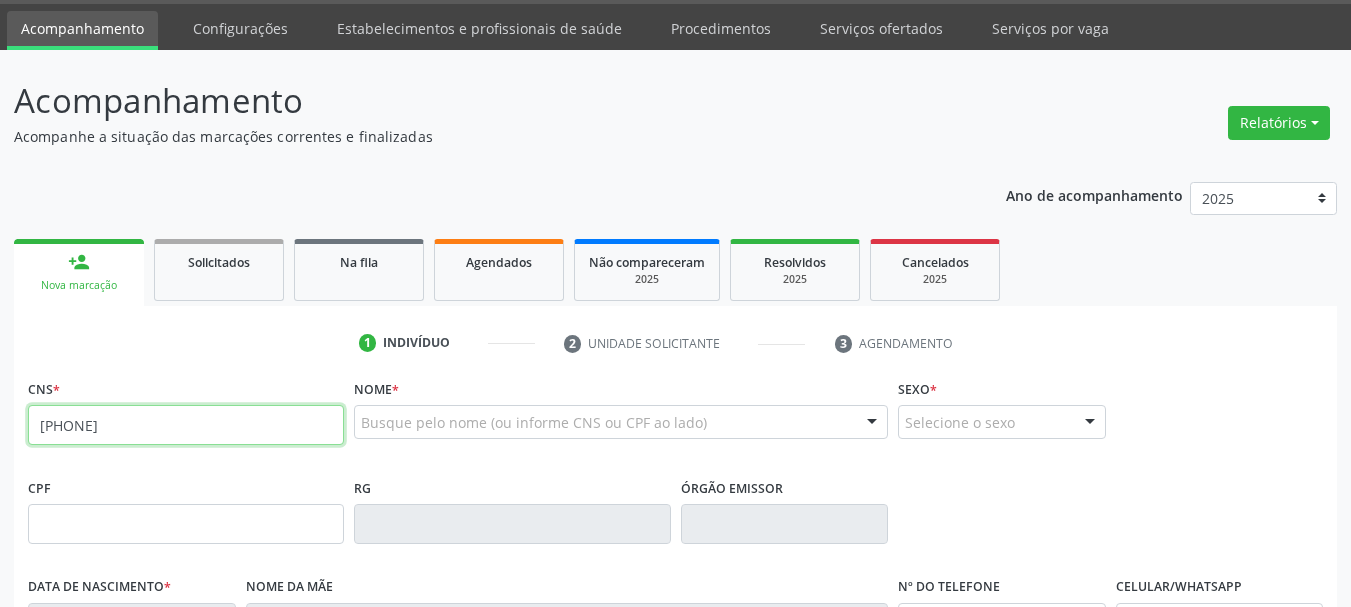 click on "[PHONE]" at bounding box center (186, 425) 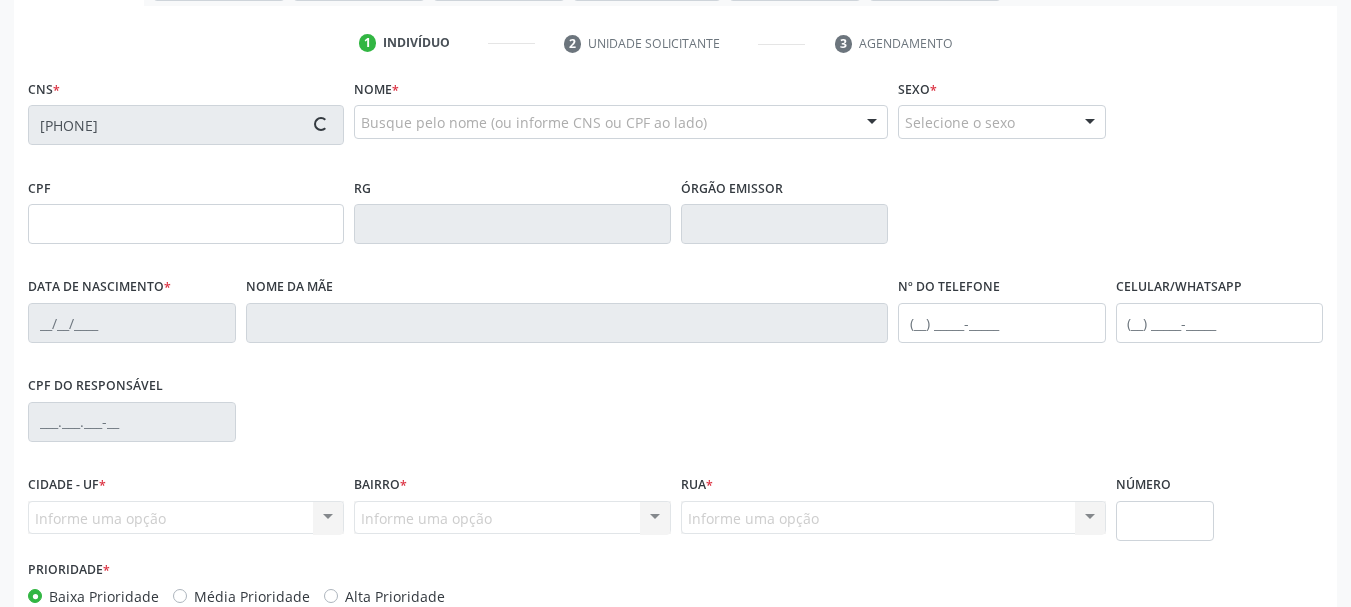 type on "[DATE]" 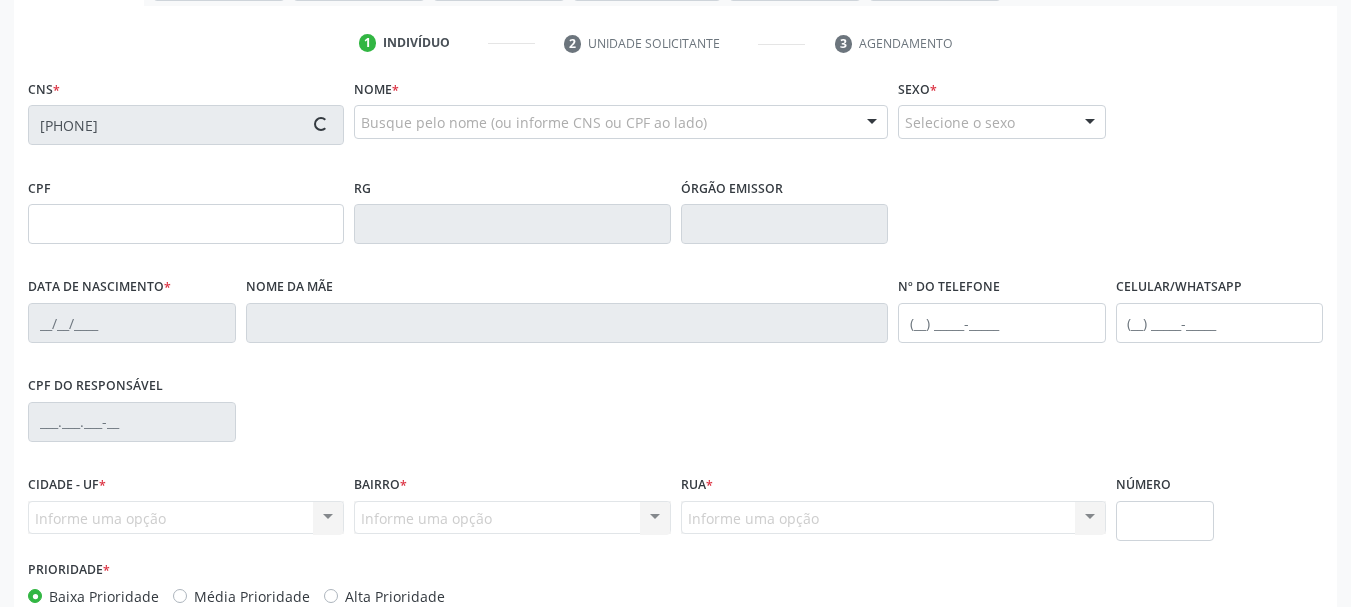 type on "[PHONE]" 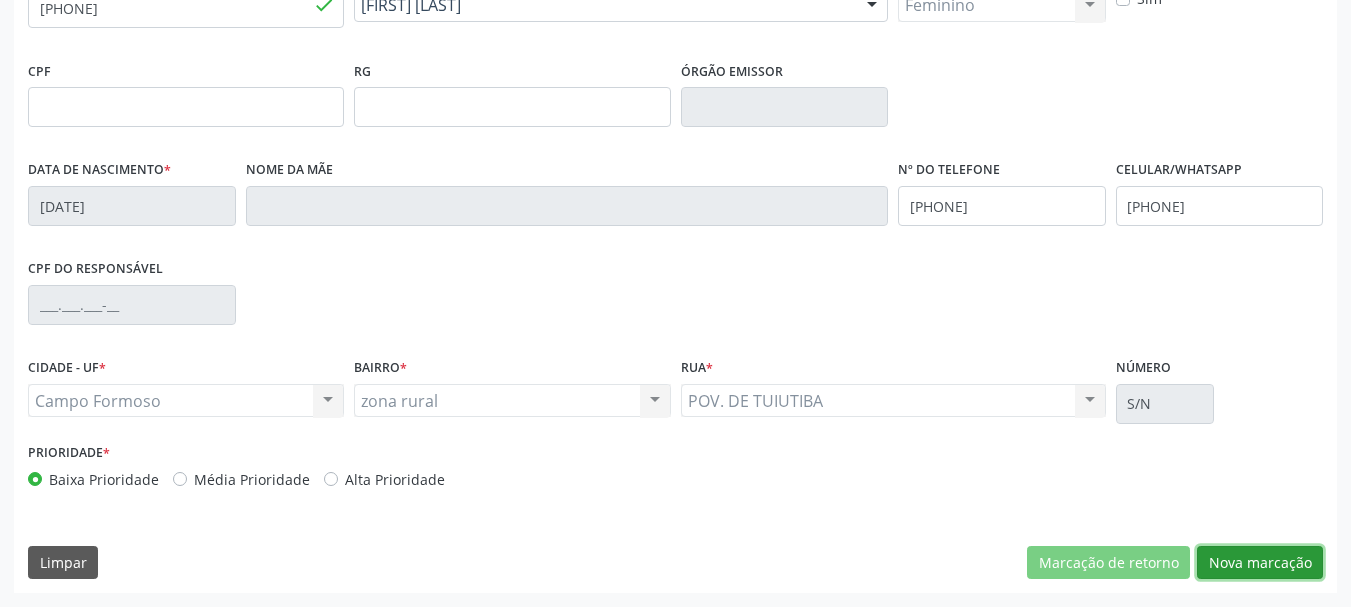 drag, startPoint x: 1283, startPoint y: 560, endPoint x: 808, endPoint y: 361, distance: 515.001 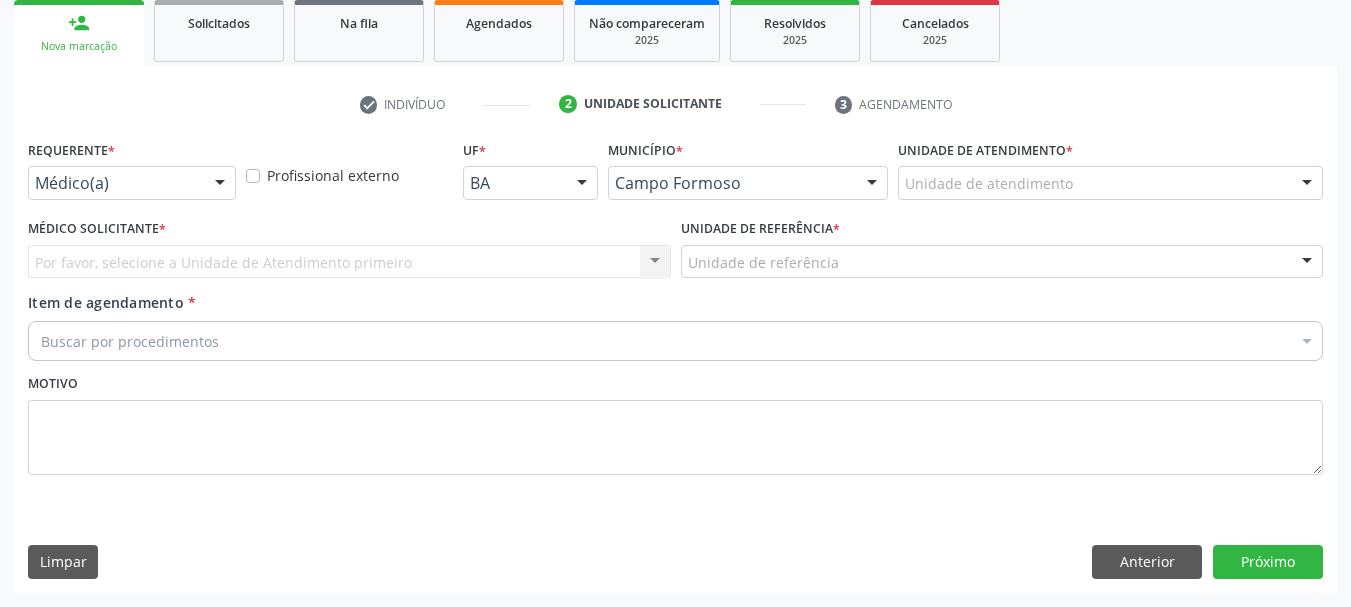 scroll, scrollTop: 299, scrollLeft: 0, axis: vertical 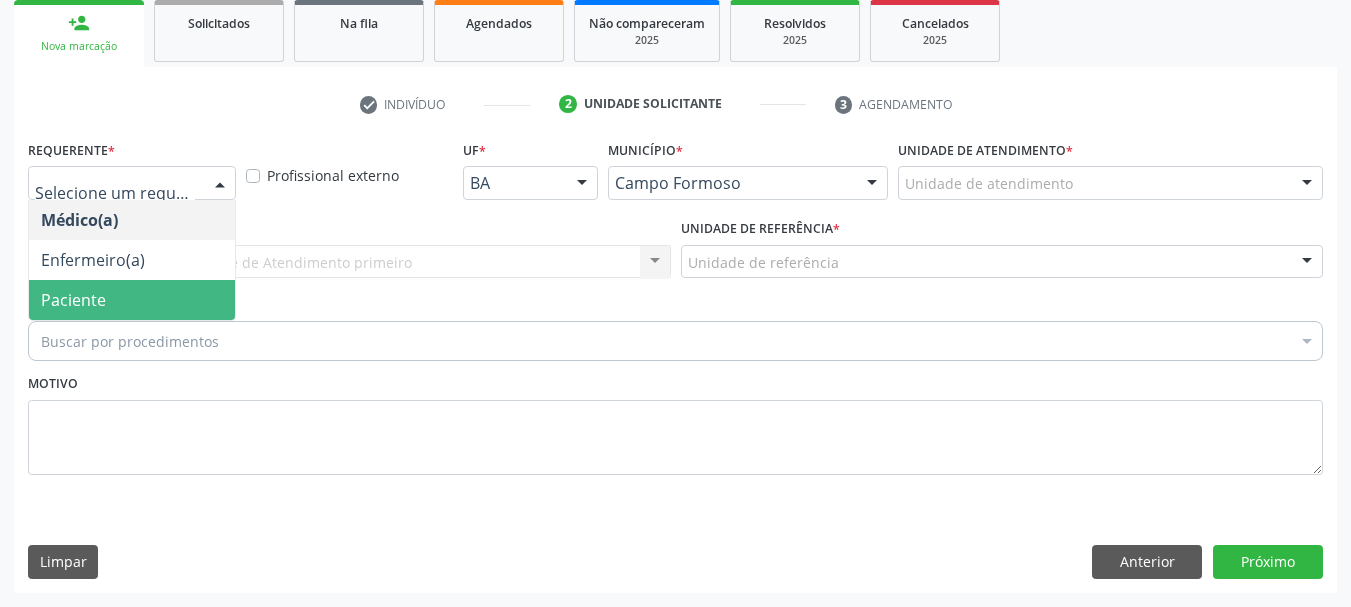 drag, startPoint x: 185, startPoint y: 296, endPoint x: 297, endPoint y: 264, distance: 116.48176 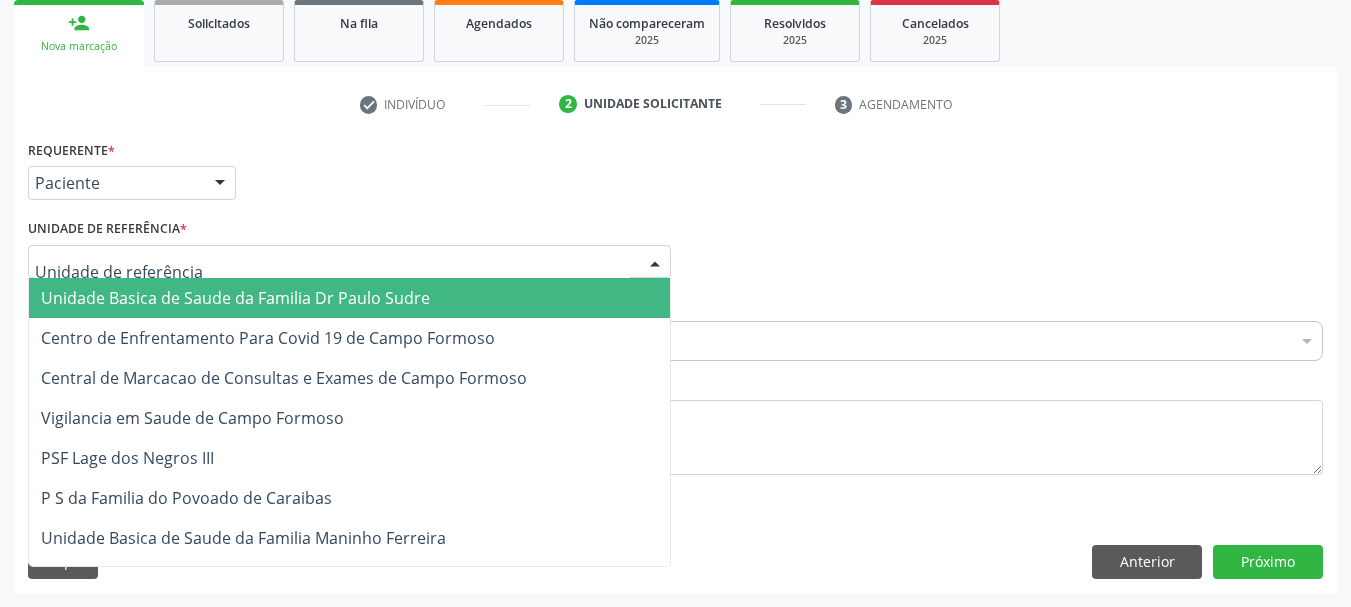 click at bounding box center (349, 262) 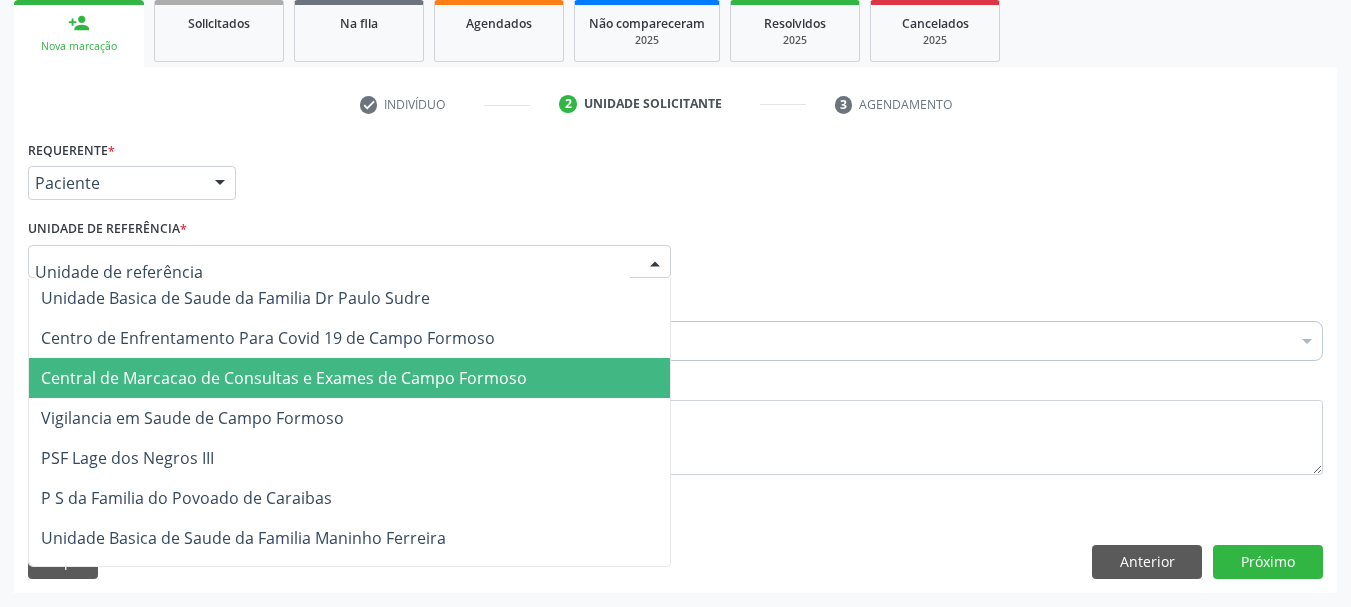 drag, startPoint x: 325, startPoint y: 381, endPoint x: 414, endPoint y: 370, distance: 89.6772 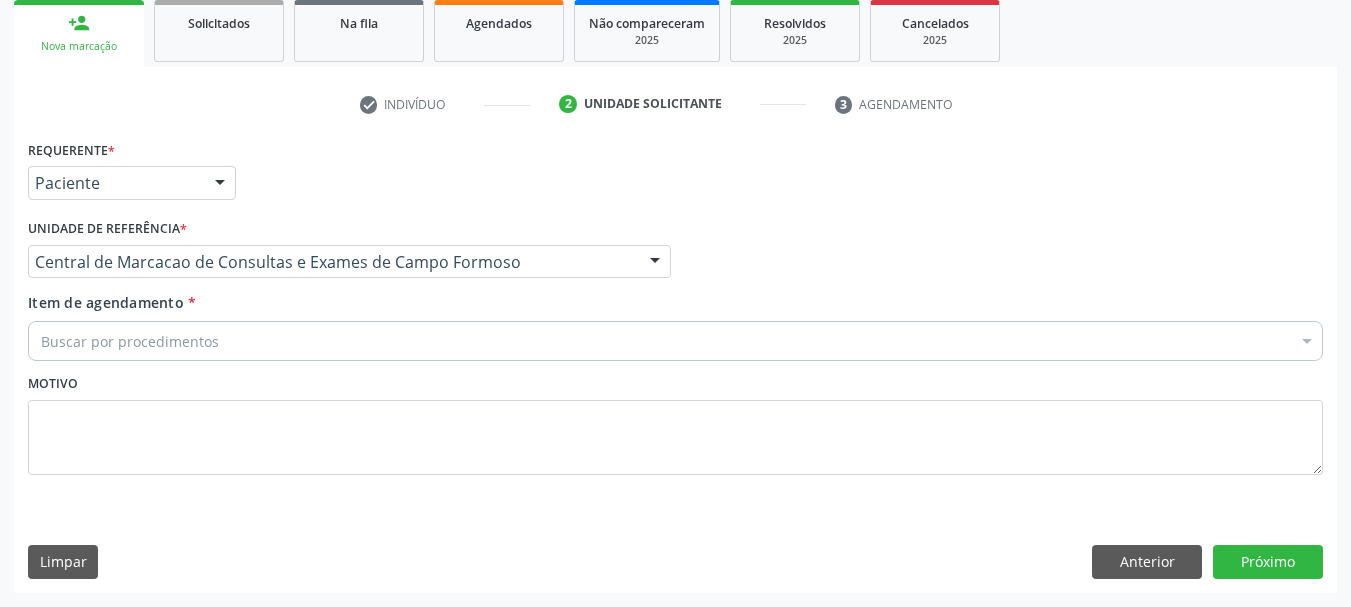 click on "Buscar por procedimentos" at bounding box center [675, 341] 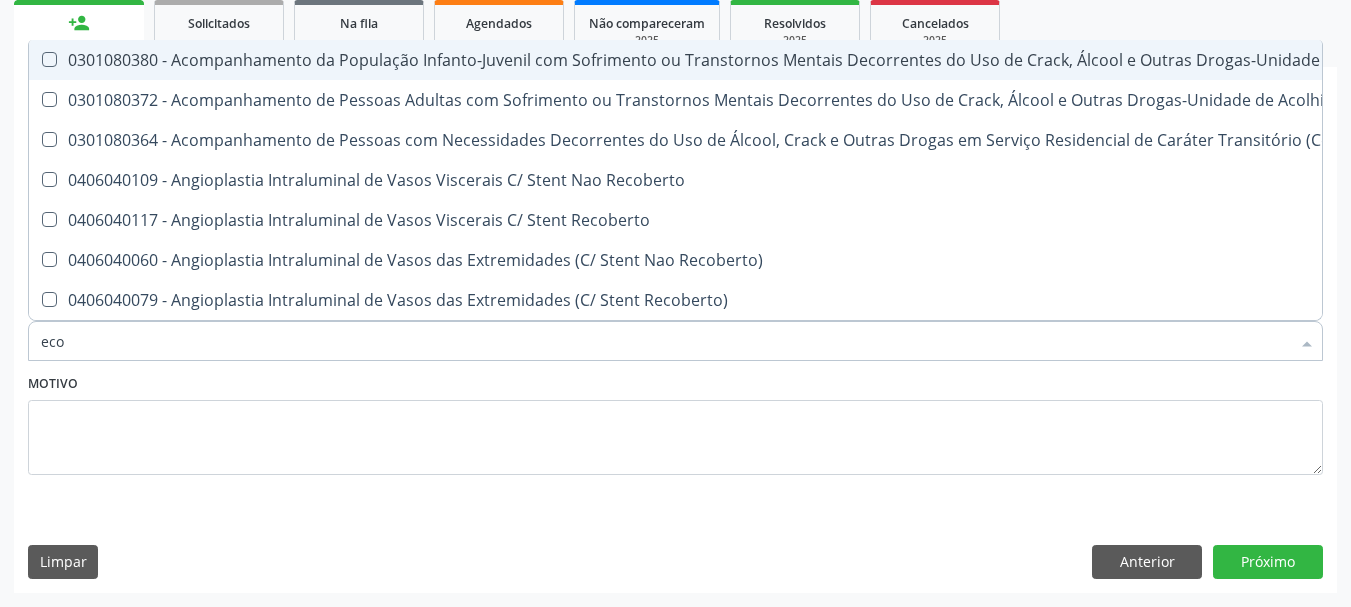 type on "ecoc" 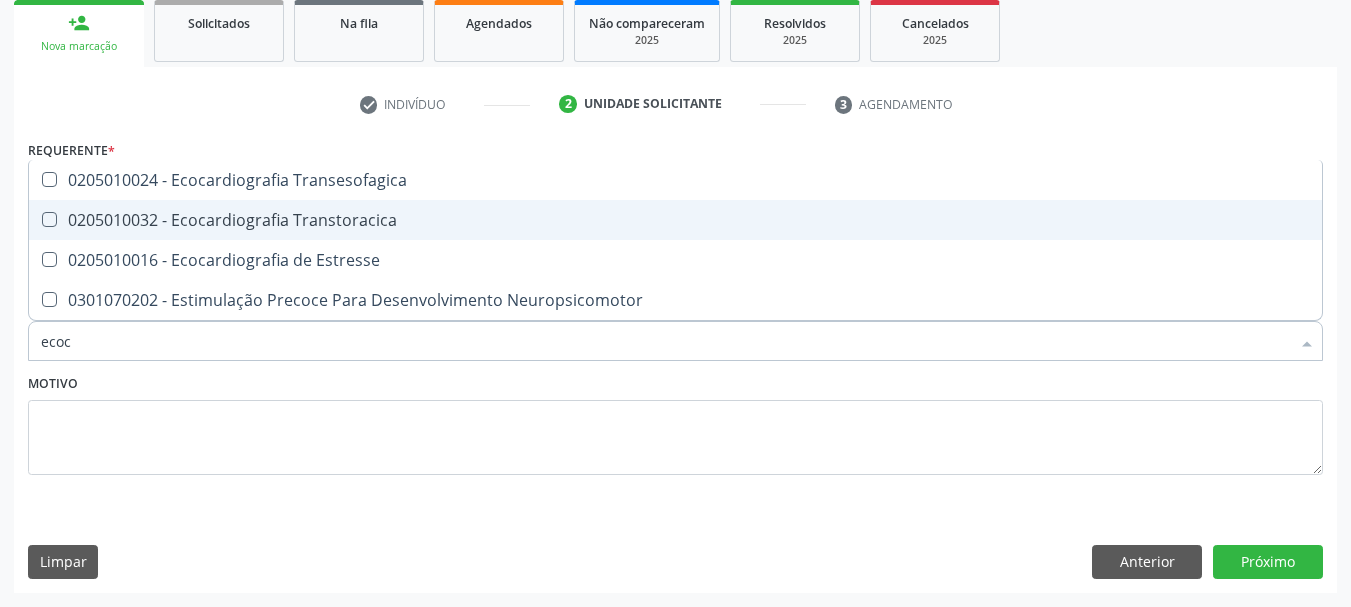 click on "0205010032 - Ecocardiografia Transtoracica" at bounding box center (675, 220) 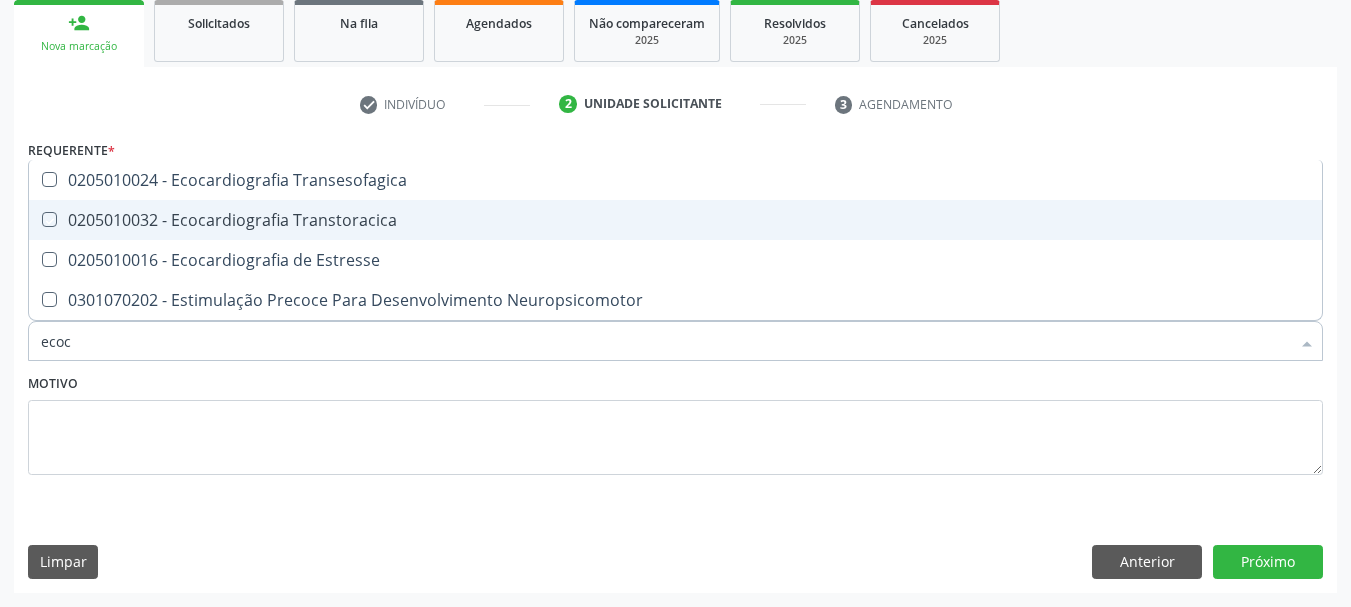 checkbox on "true" 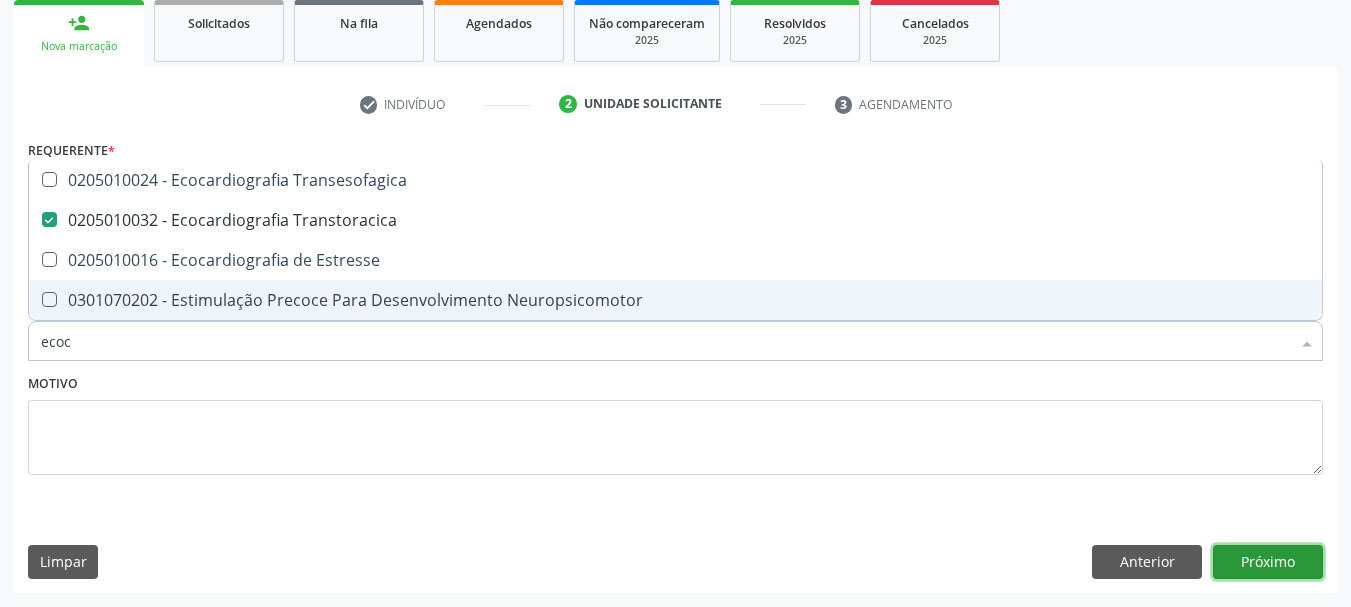 click on "Próximo" at bounding box center [1268, 562] 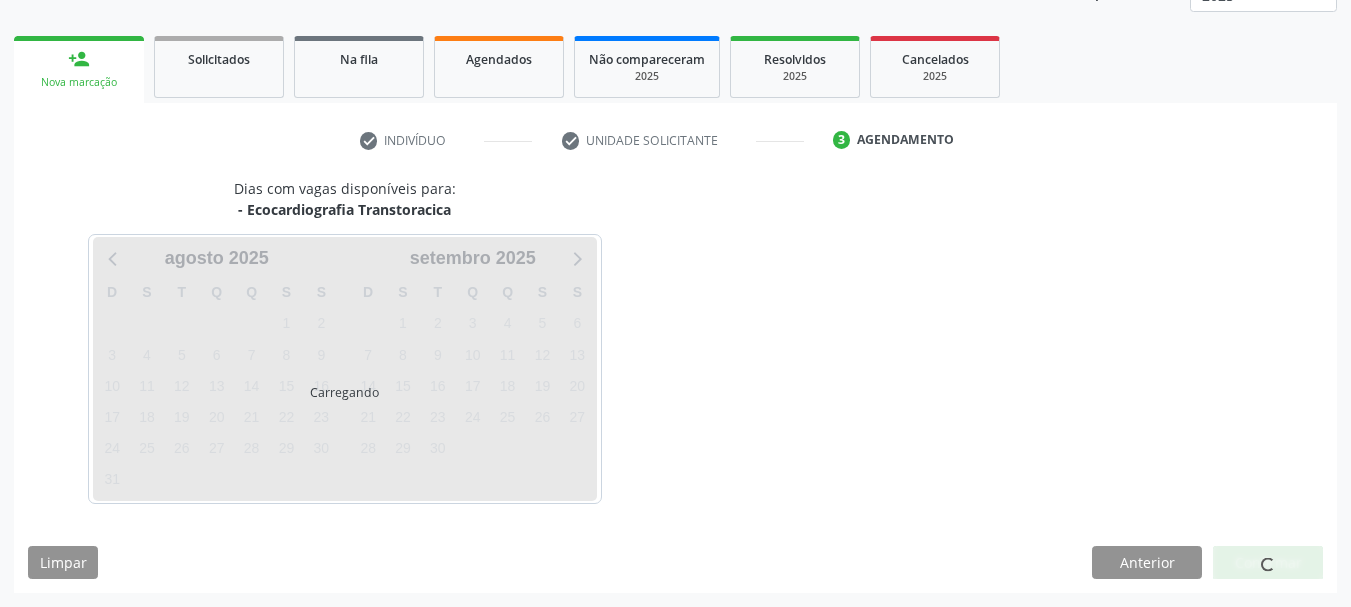 scroll, scrollTop: 263, scrollLeft: 0, axis: vertical 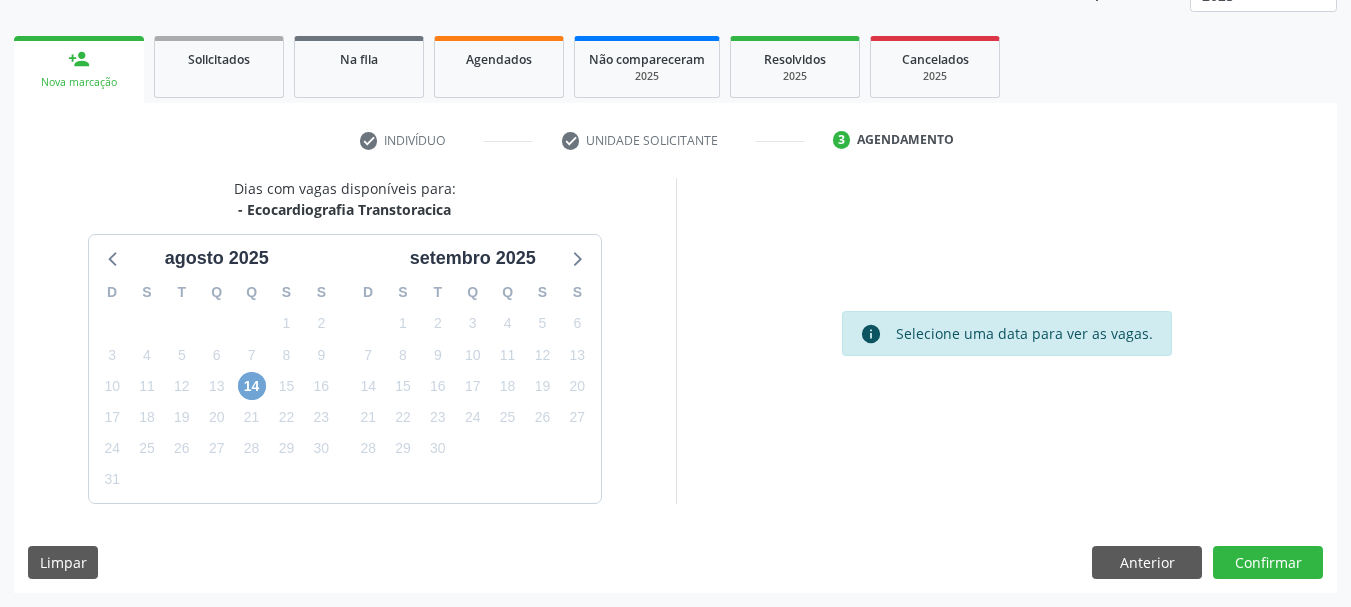 click on "14" at bounding box center (252, 386) 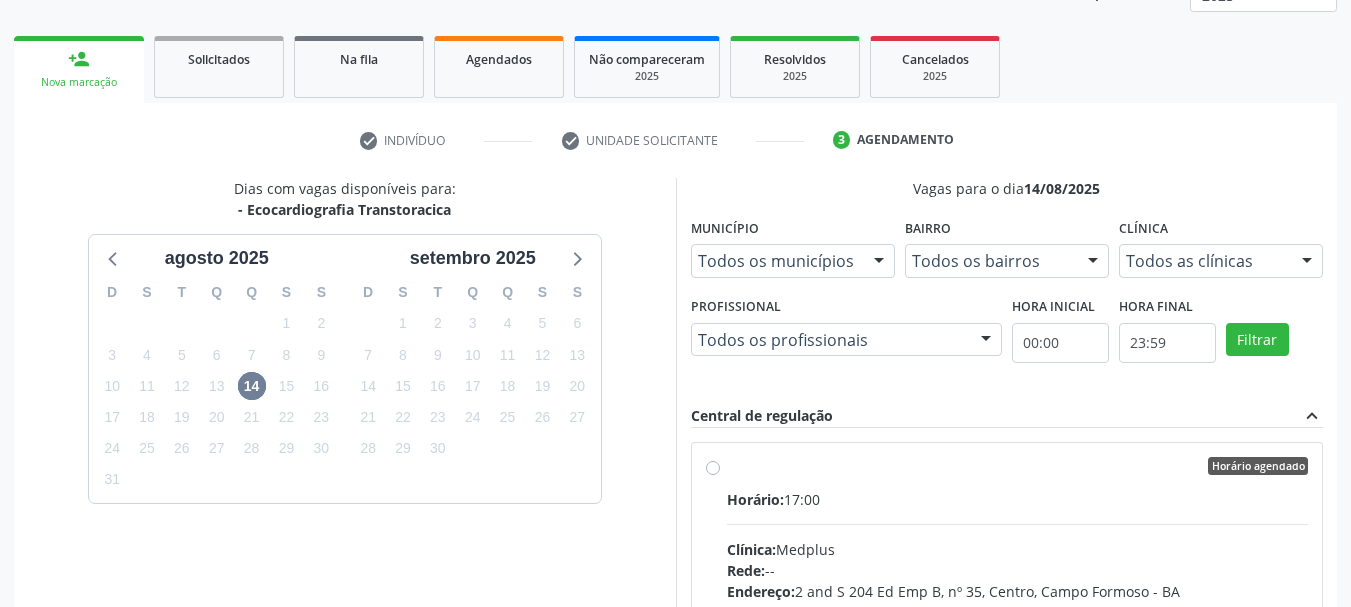 click on "2 and S 204 Ed Emp B, nº 35, [NEIGHBORHOOD], [CITY] - [STATE]" at bounding box center [1018, 610] 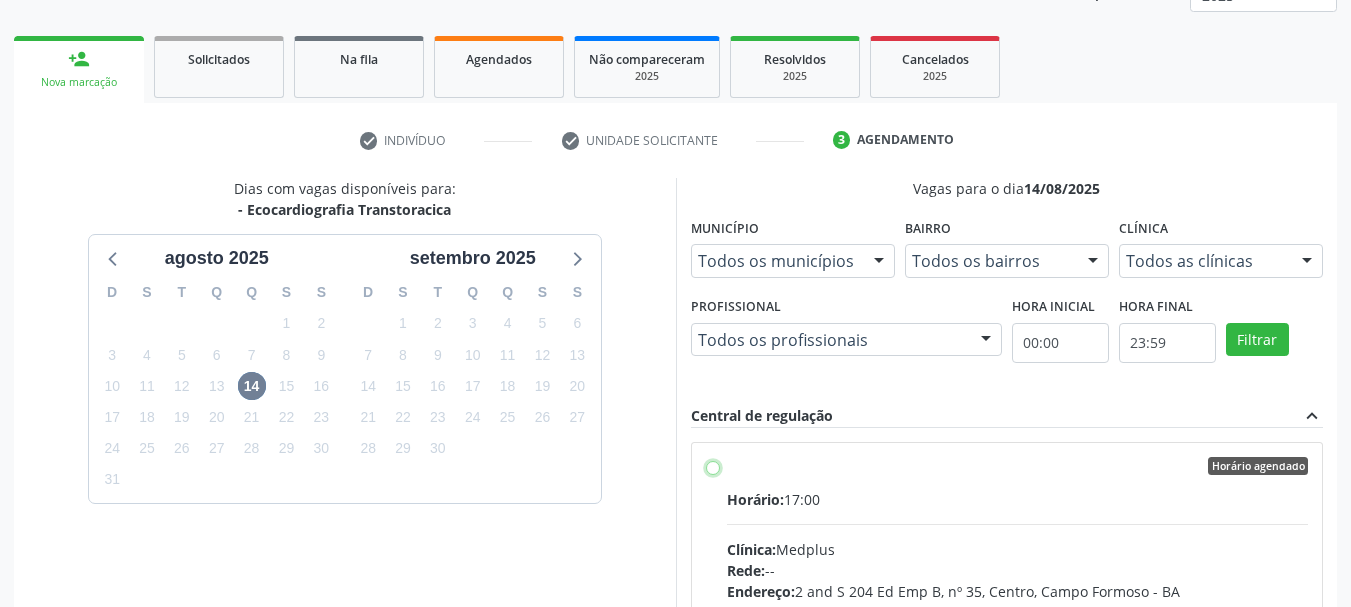 radio on "true" 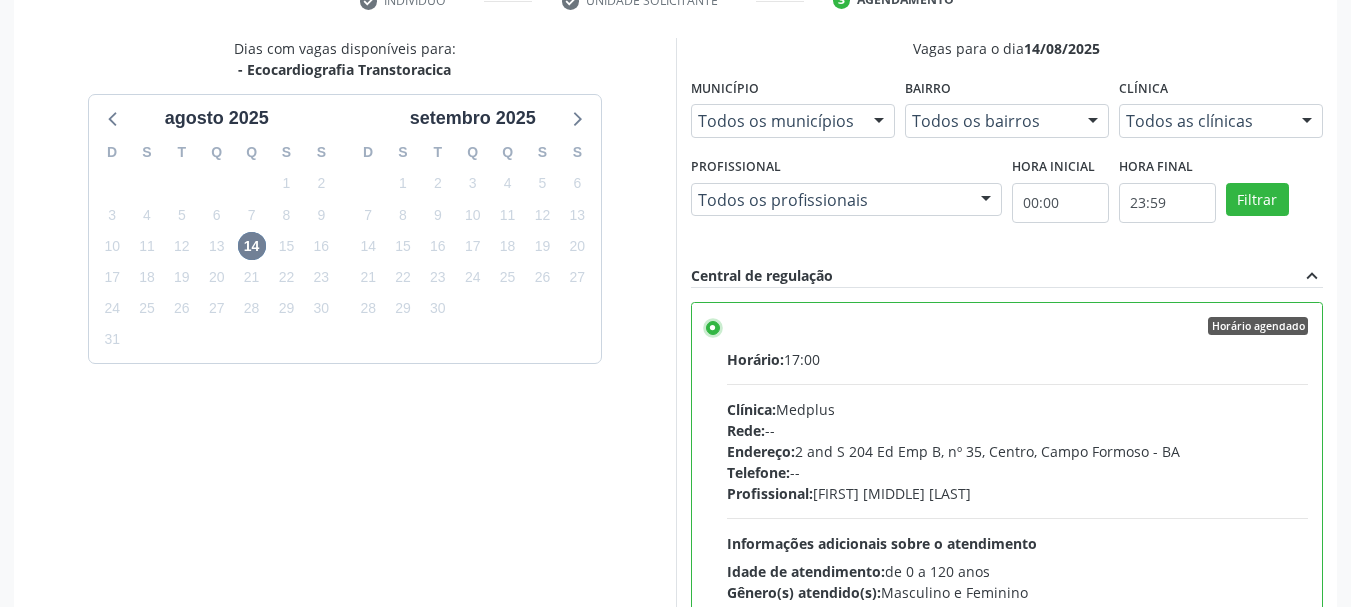 scroll, scrollTop: 588, scrollLeft: 0, axis: vertical 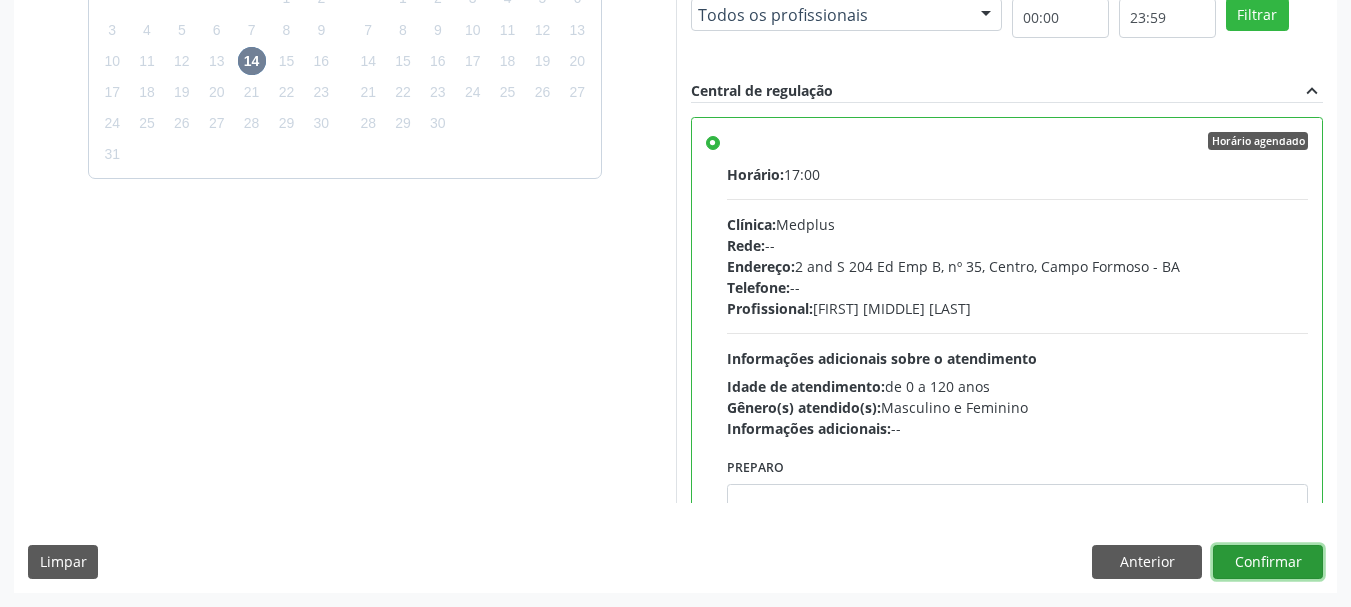 click on "Confirmar" at bounding box center (1268, 562) 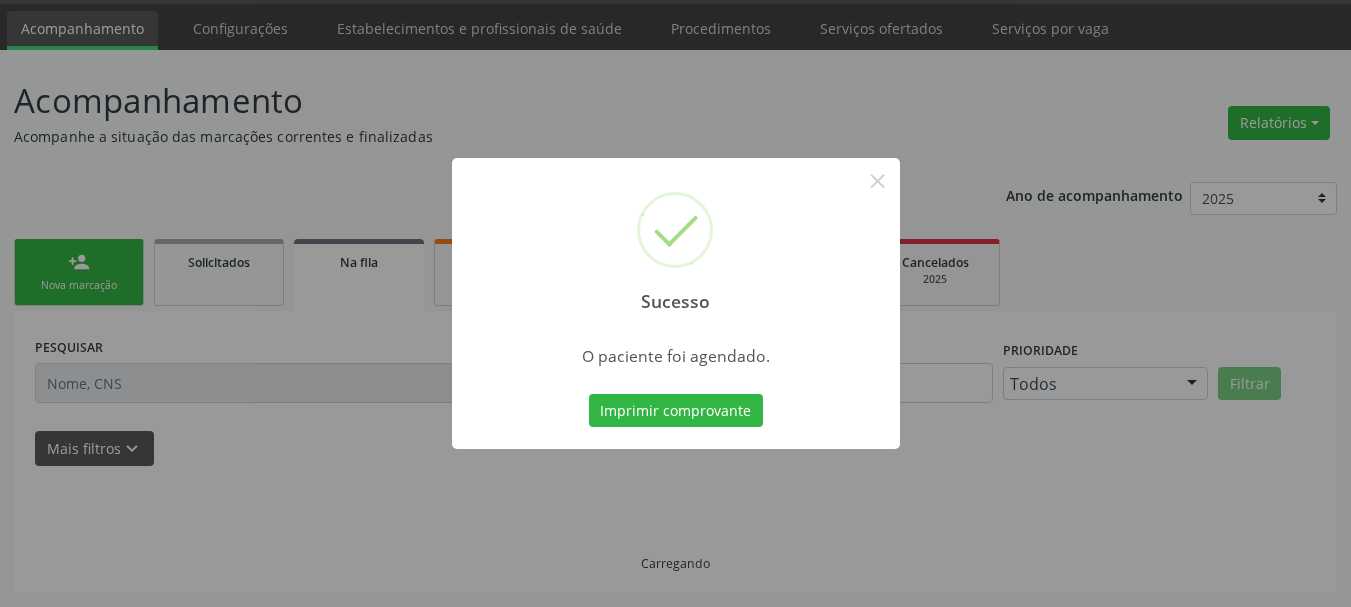 scroll, scrollTop: 60, scrollLeft: 0, axis: vertical 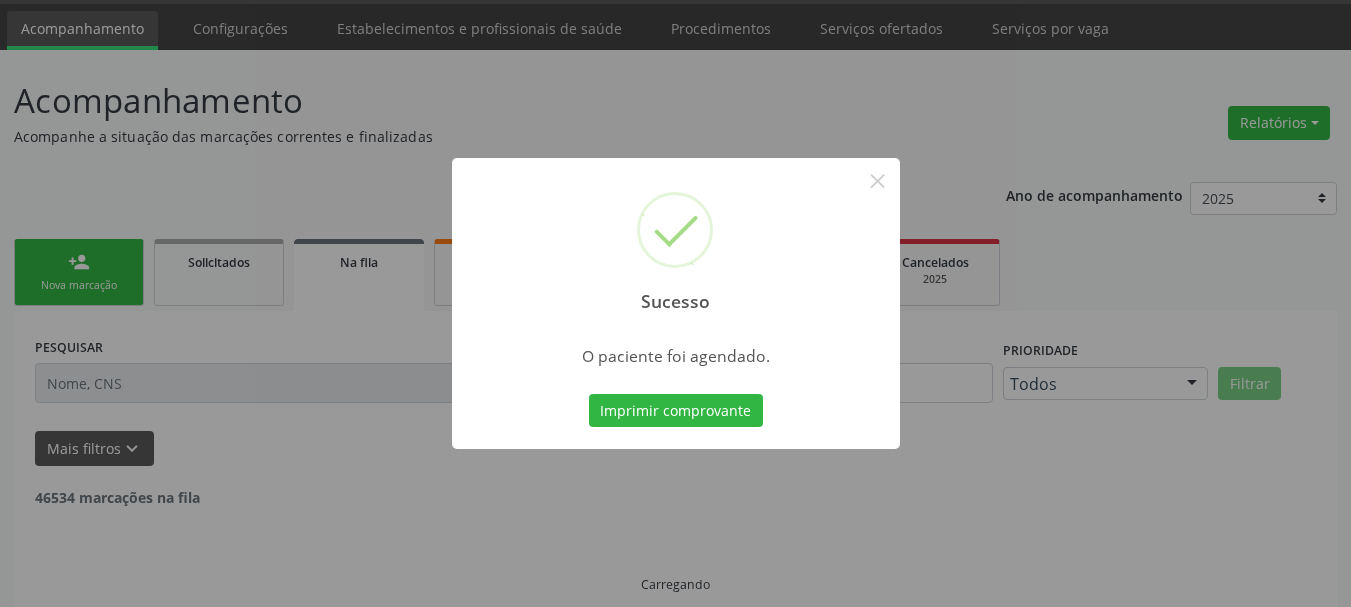 type 